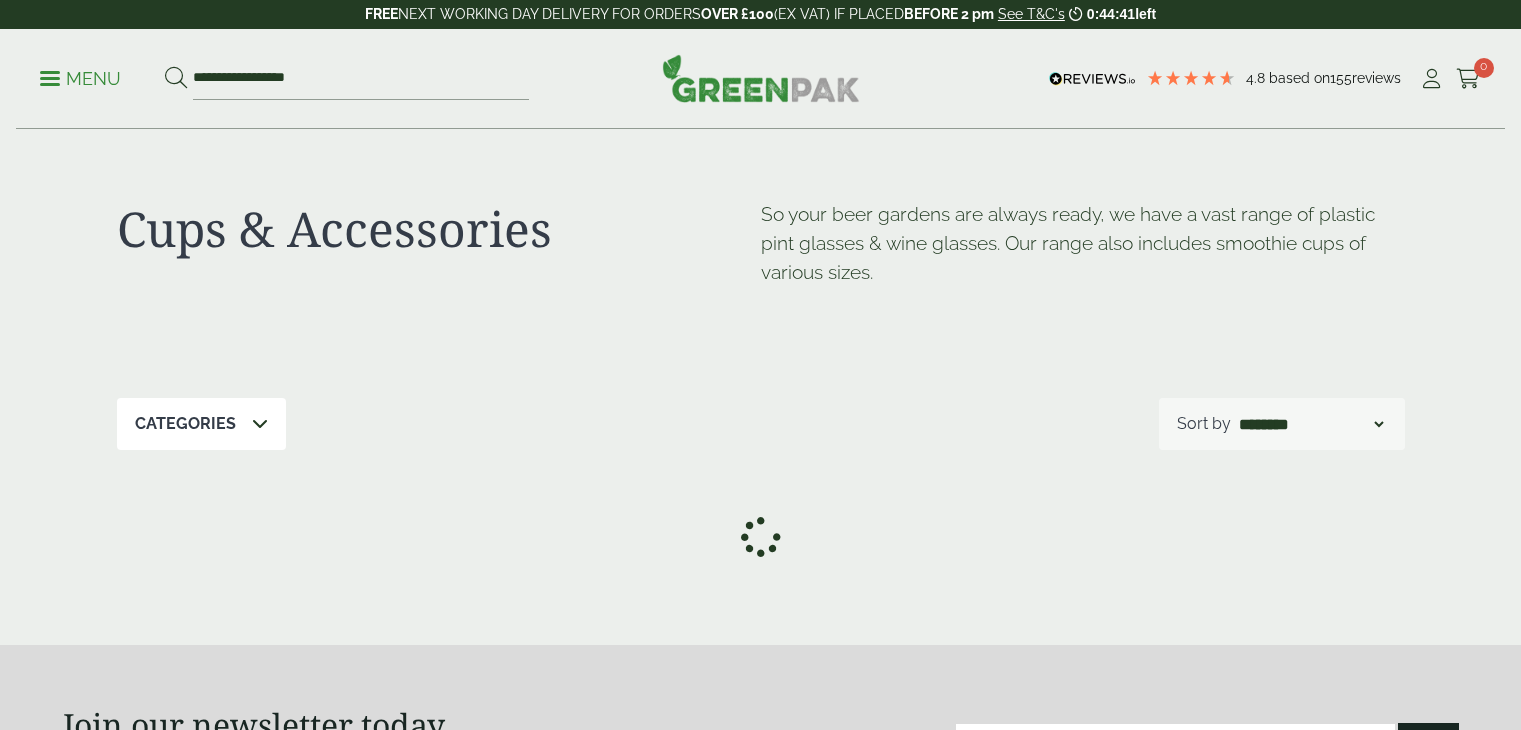 scroll, scrollTop: 0, scrollLeft: 0, axis: both 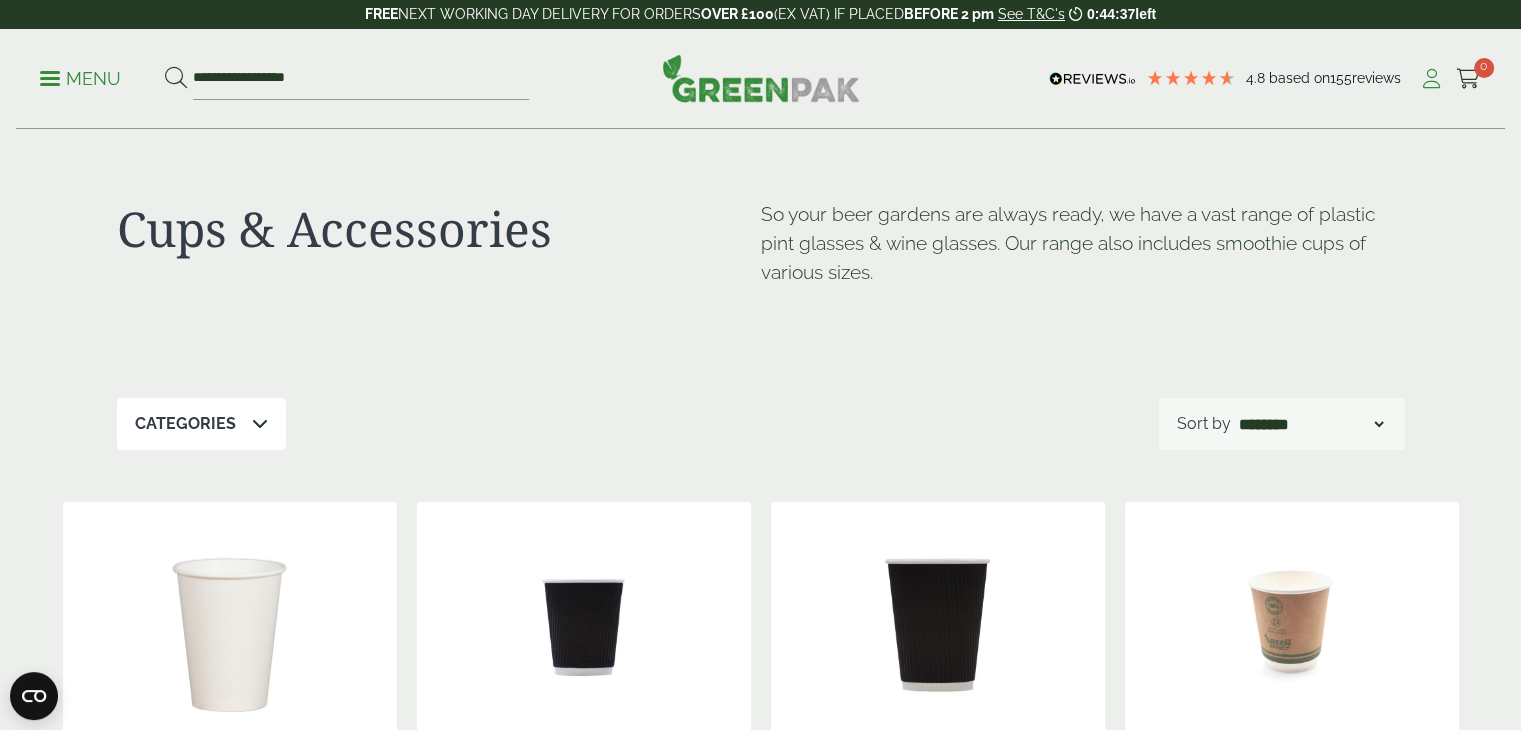 click at bounding box center (1431, 79) 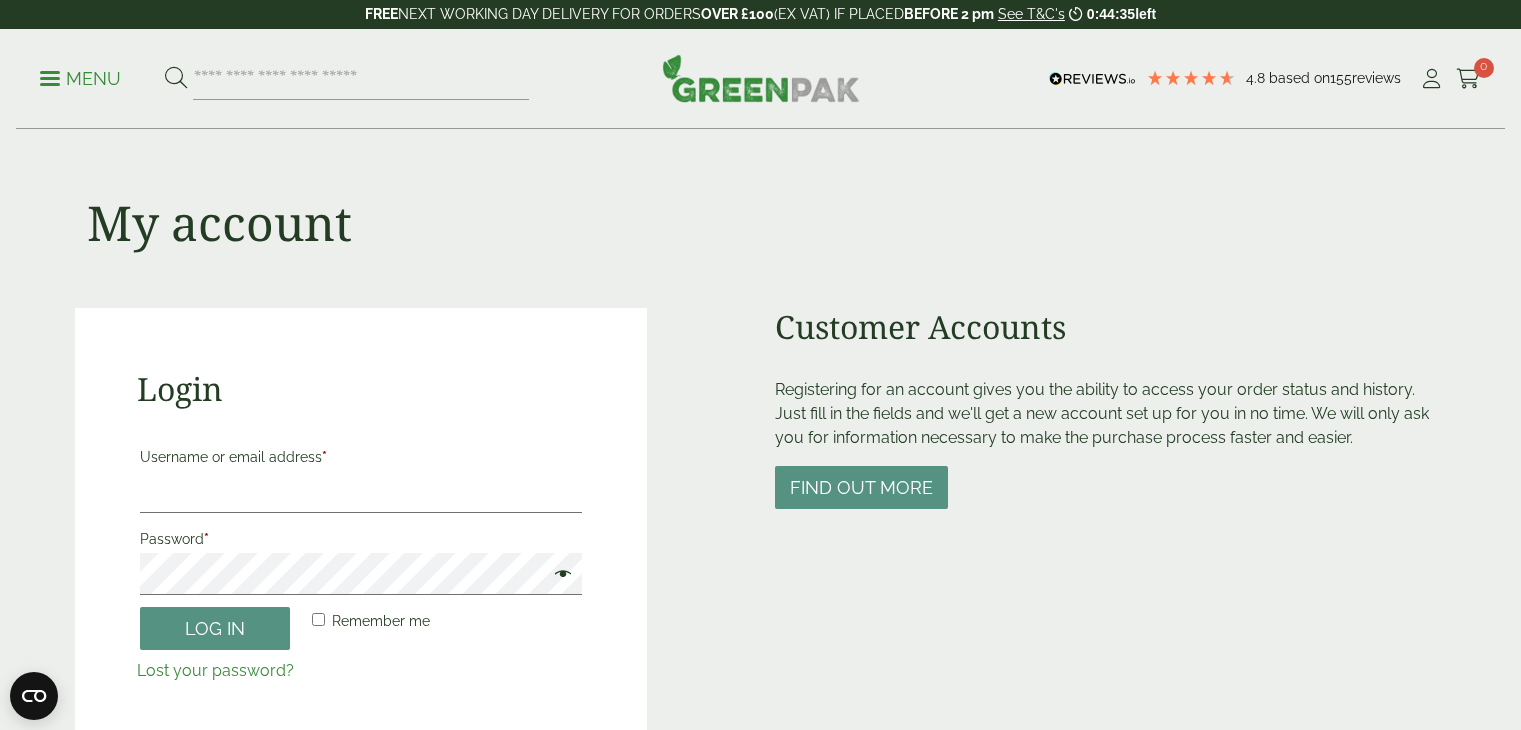 scroll, scrollTop: 0, scrollLeft: 0, axis: both 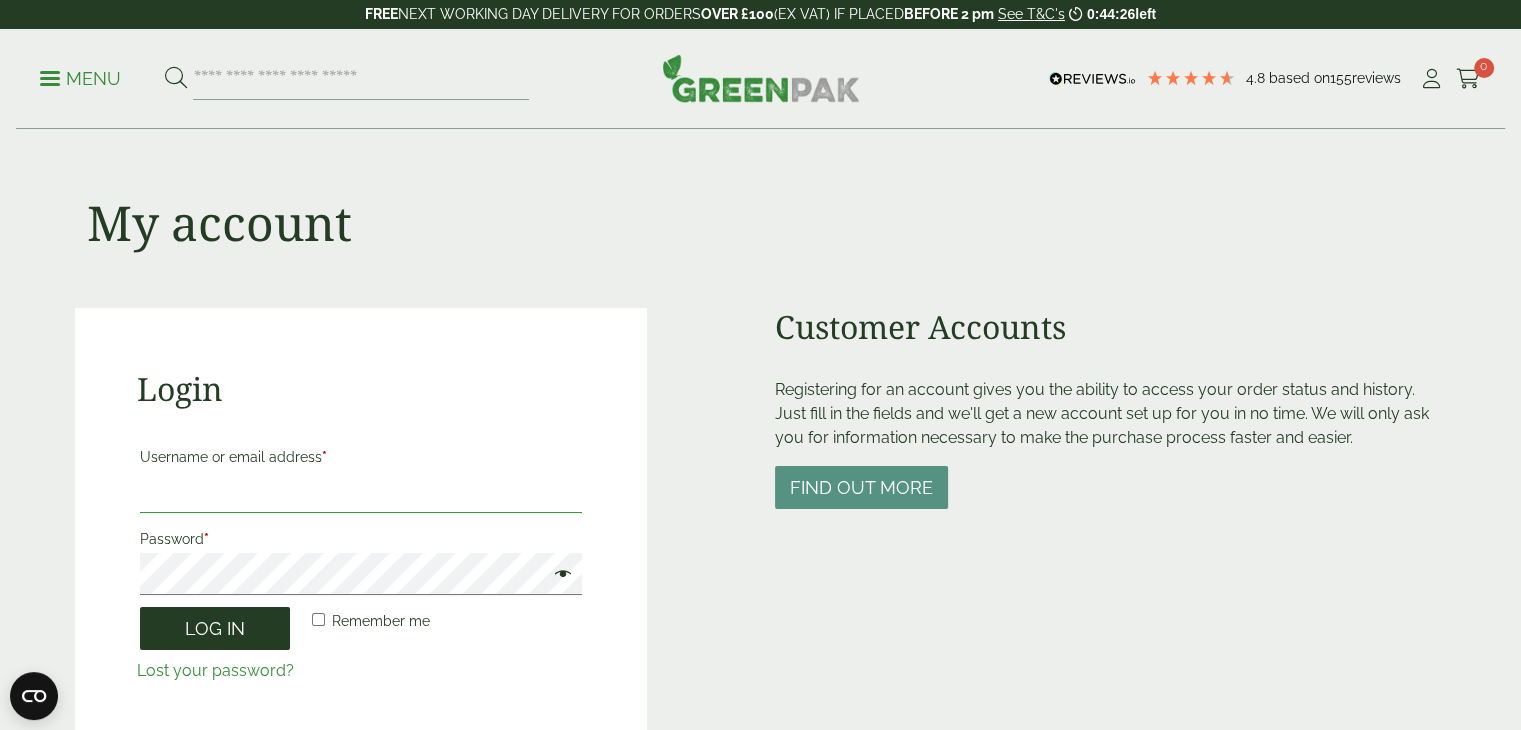type on "**********" 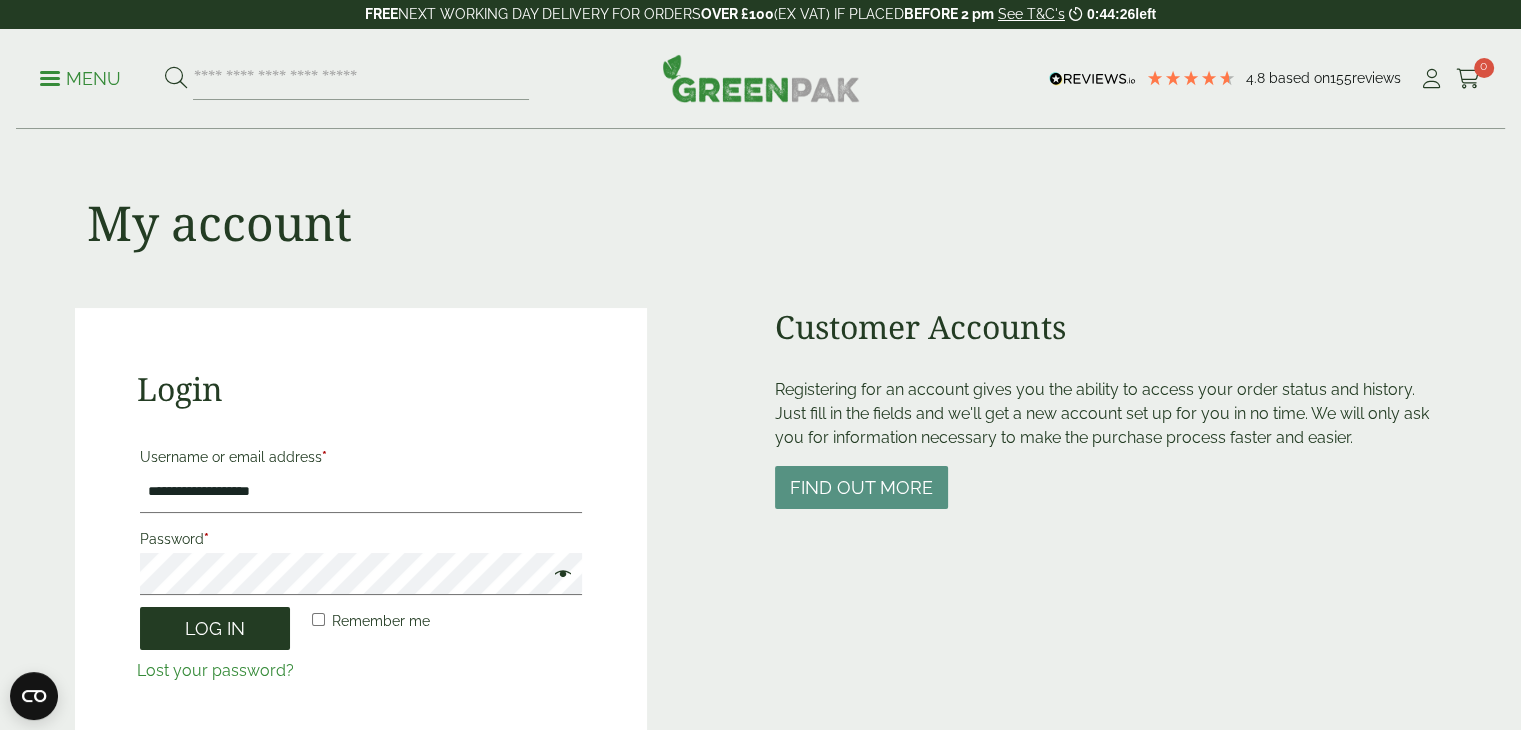click on "Log in" at bounding box center [215, 628] 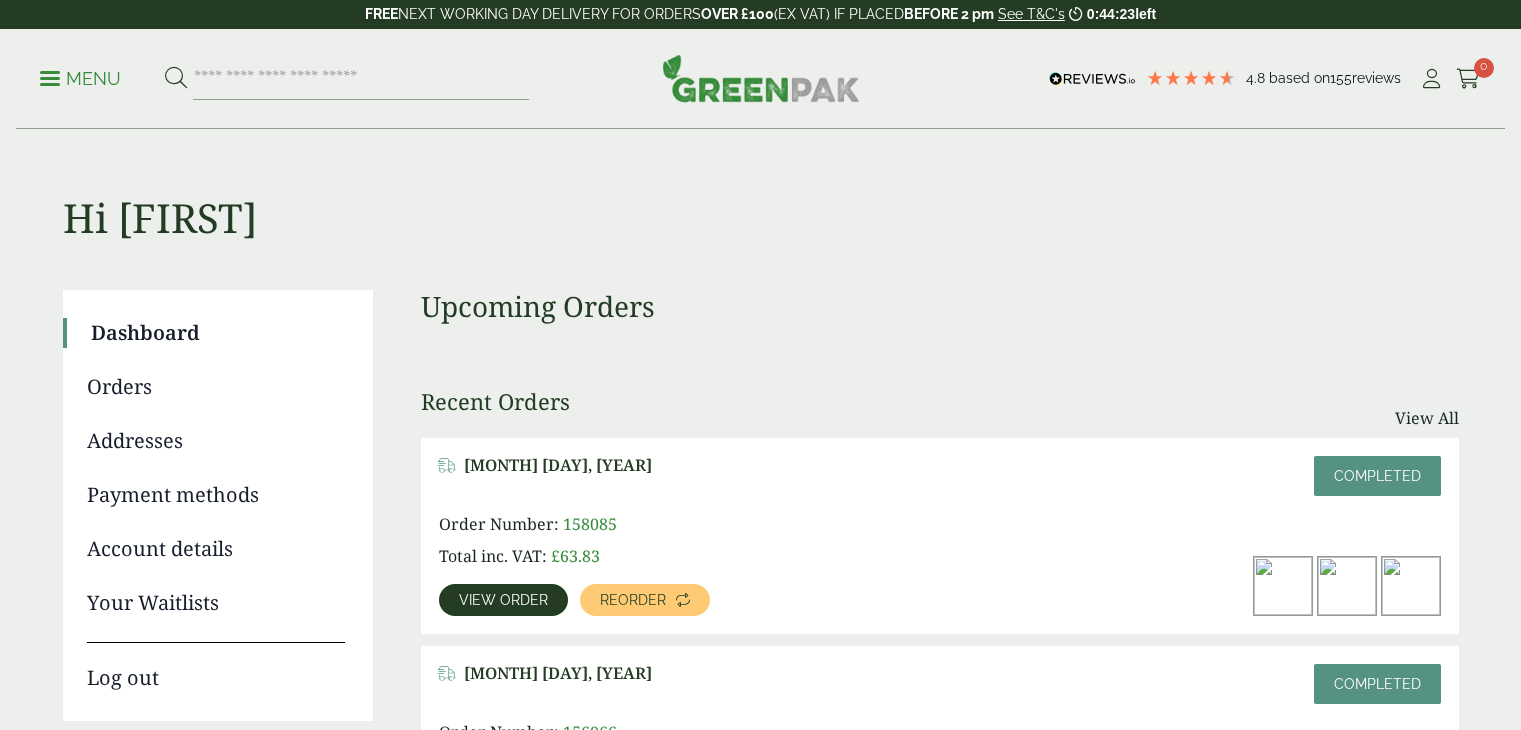 scroll, scrollTop: 0, scrollLeft: 0, axis: both 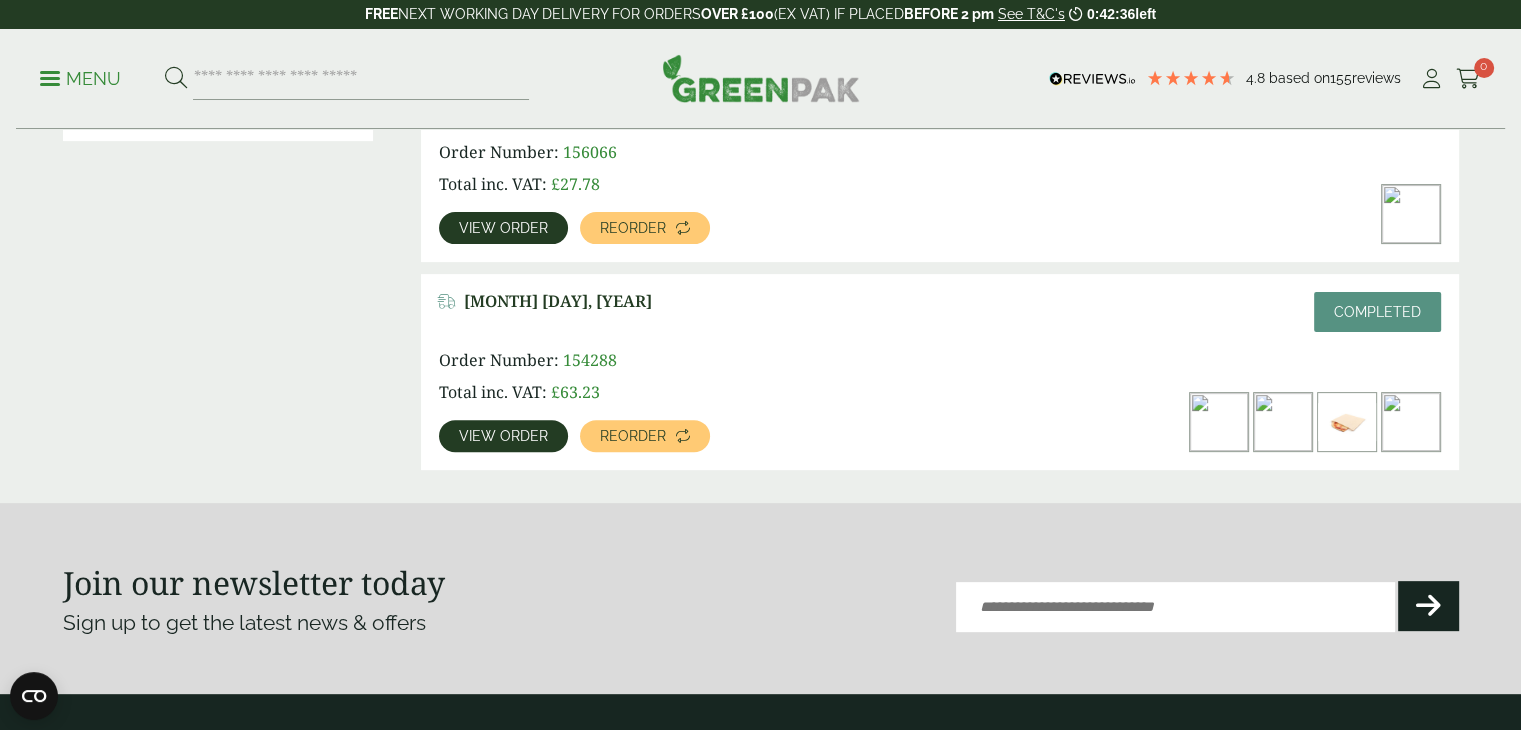 click on "View order" at bounding box center [503, 436] 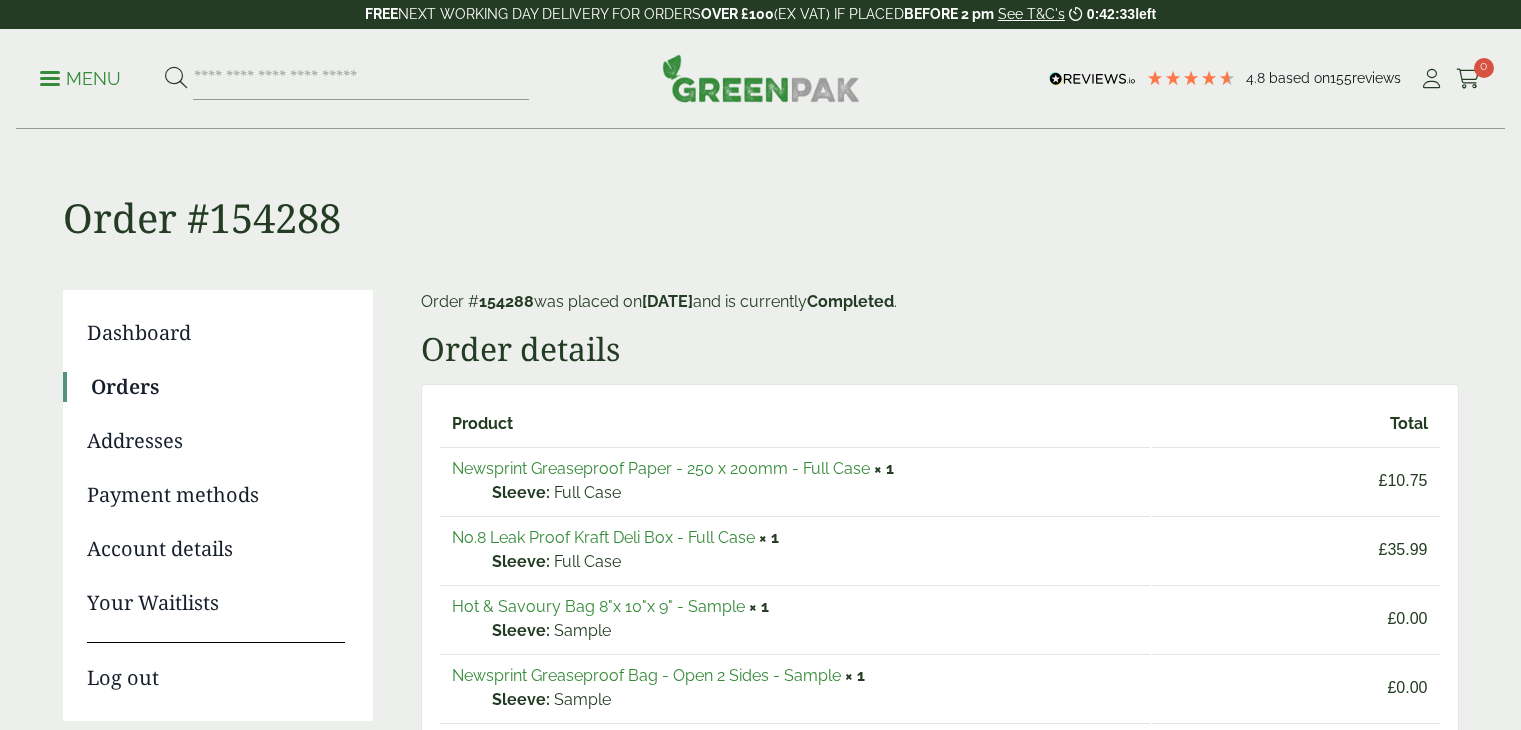 scroll, scrollTop: 0, scrollLeft: 0, axis: both 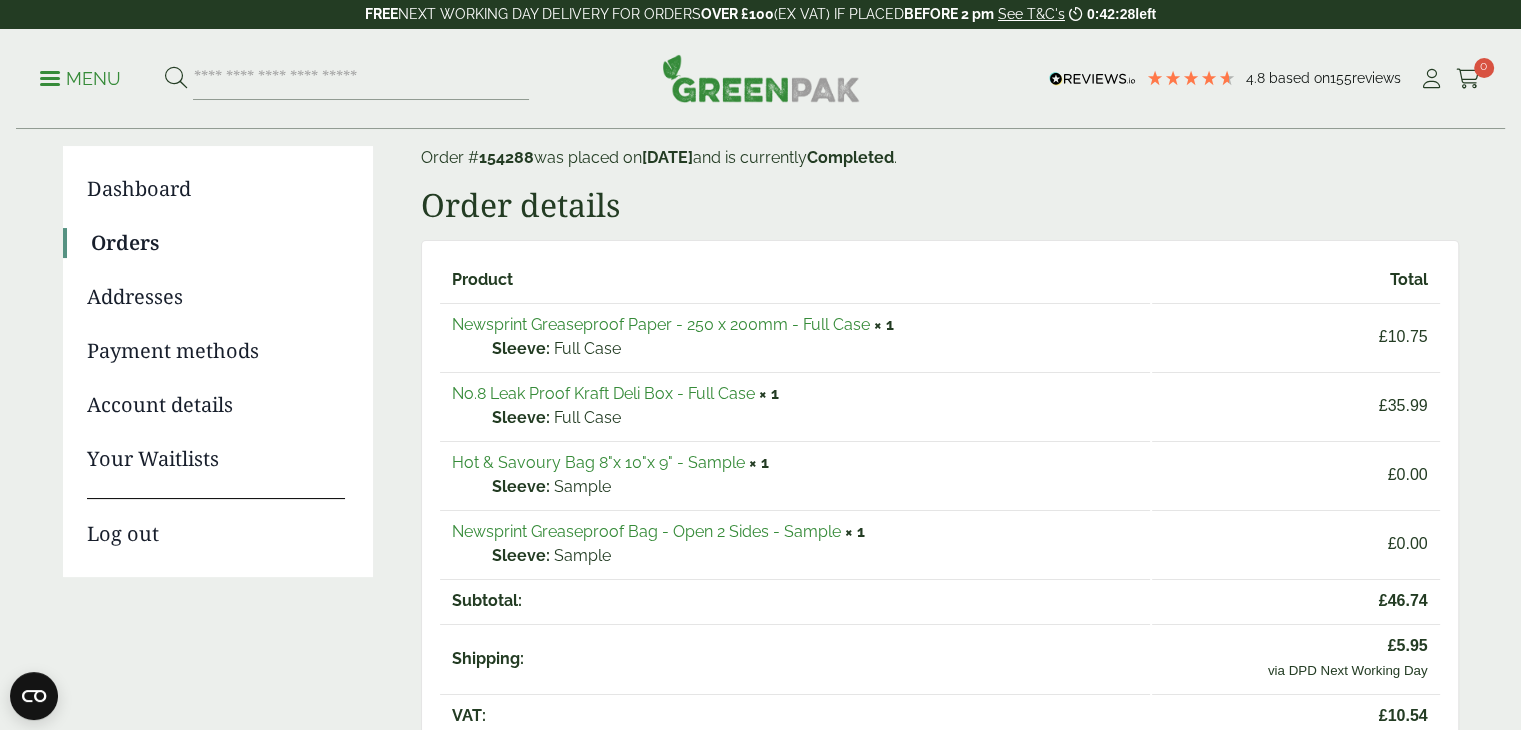 click on "No.8 Leak Proof Kraft Deli Box - Full Case" at bounding box center (603, 393) 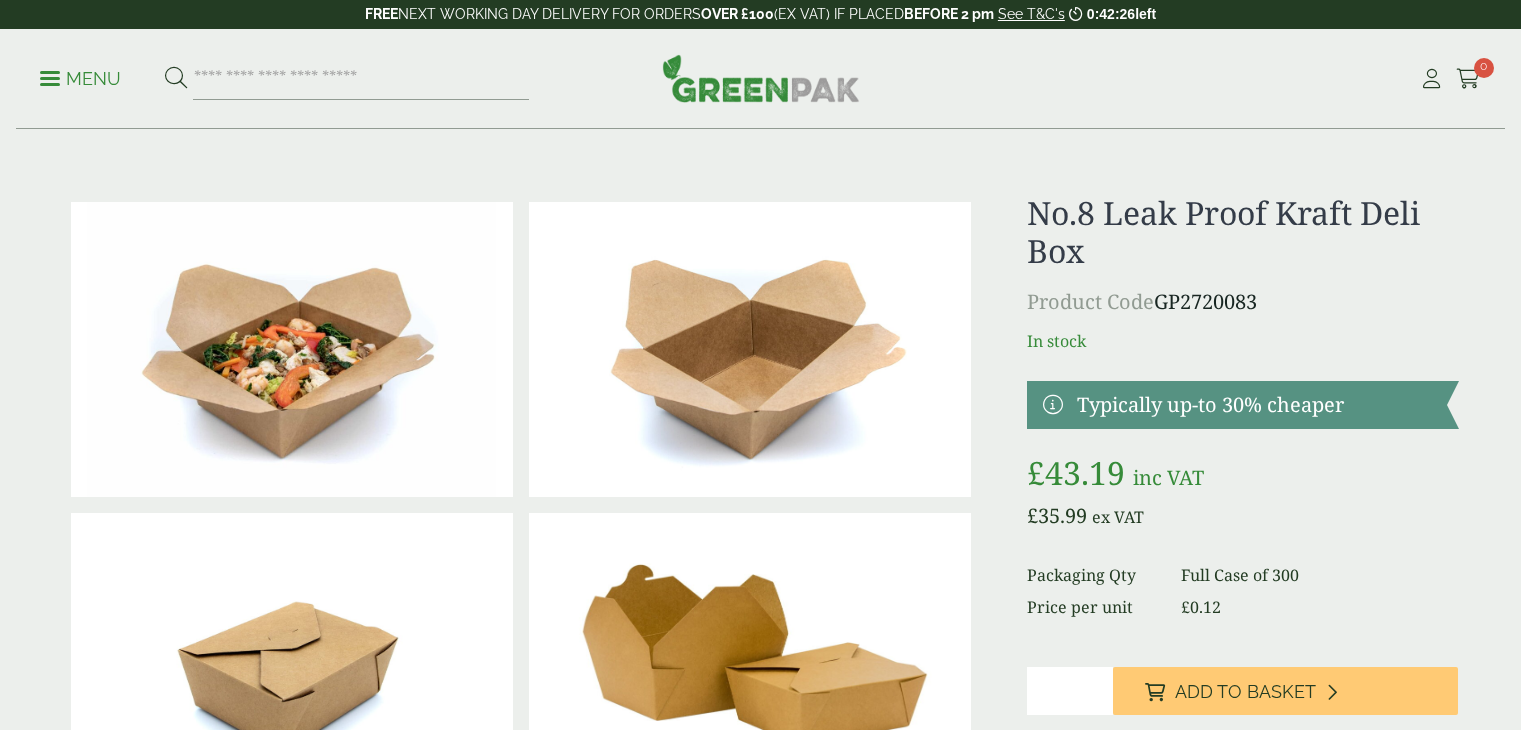 scroll, scrollTop: 0, scrollLeft: 0, axis: both 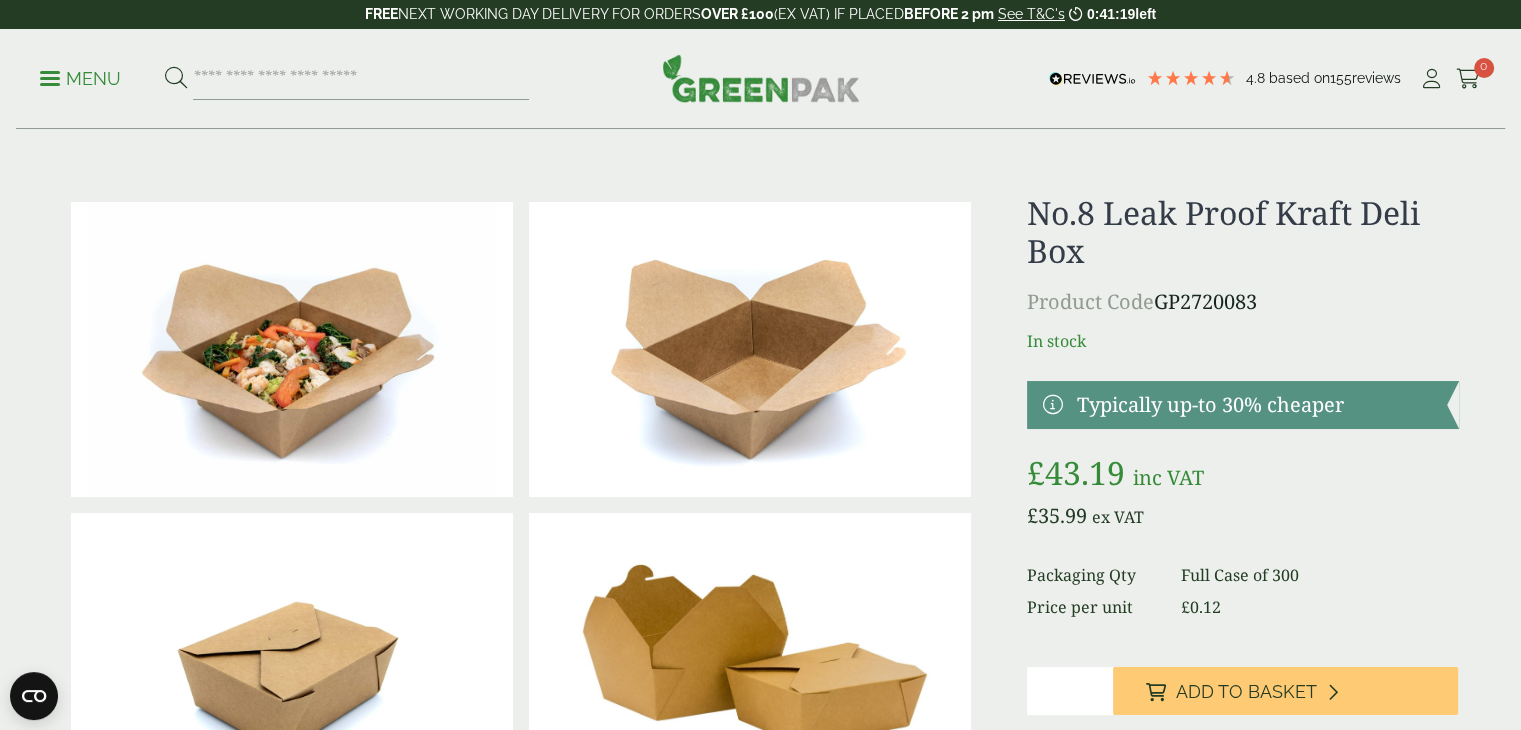 click at bounding box center [1242, 405] 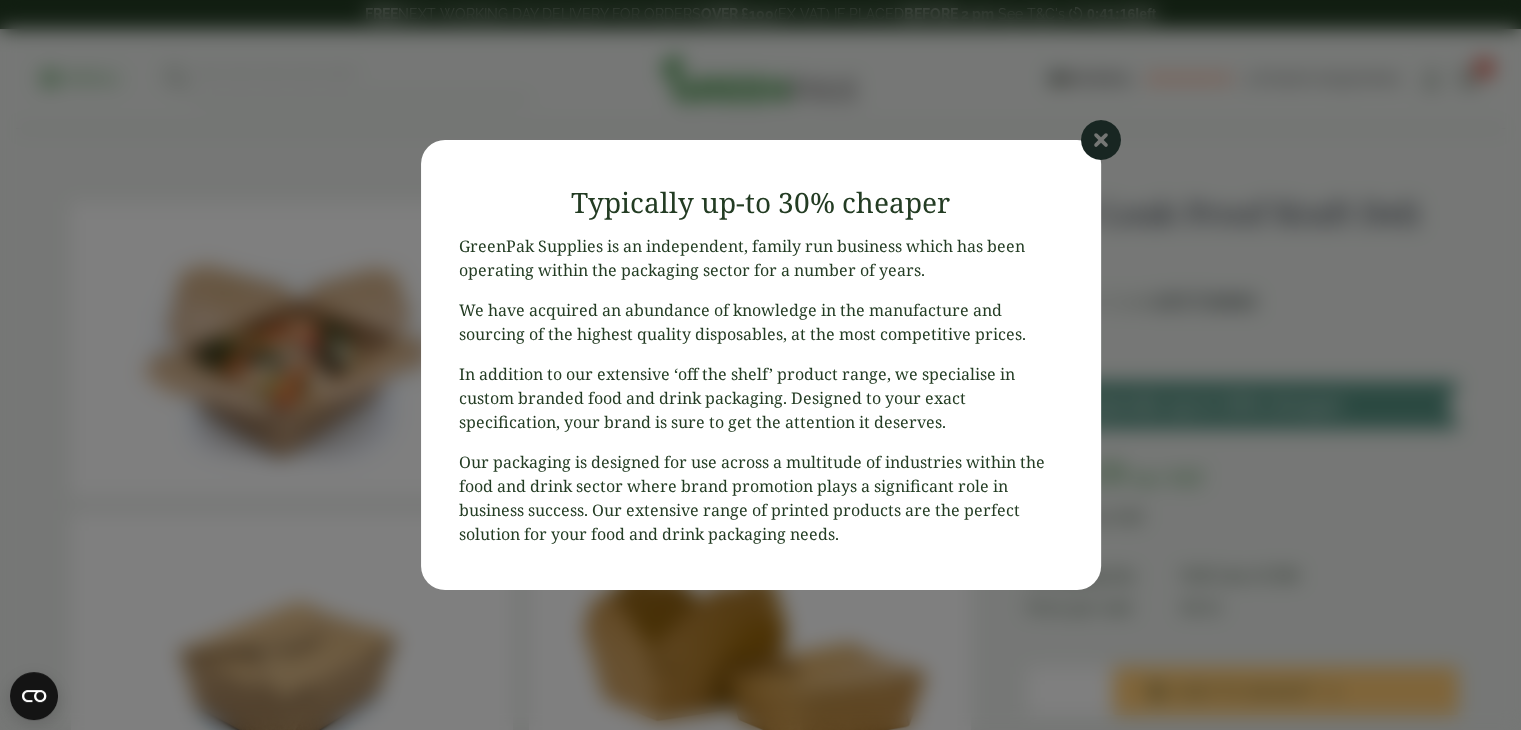 click at bounding box center [1101, 140] 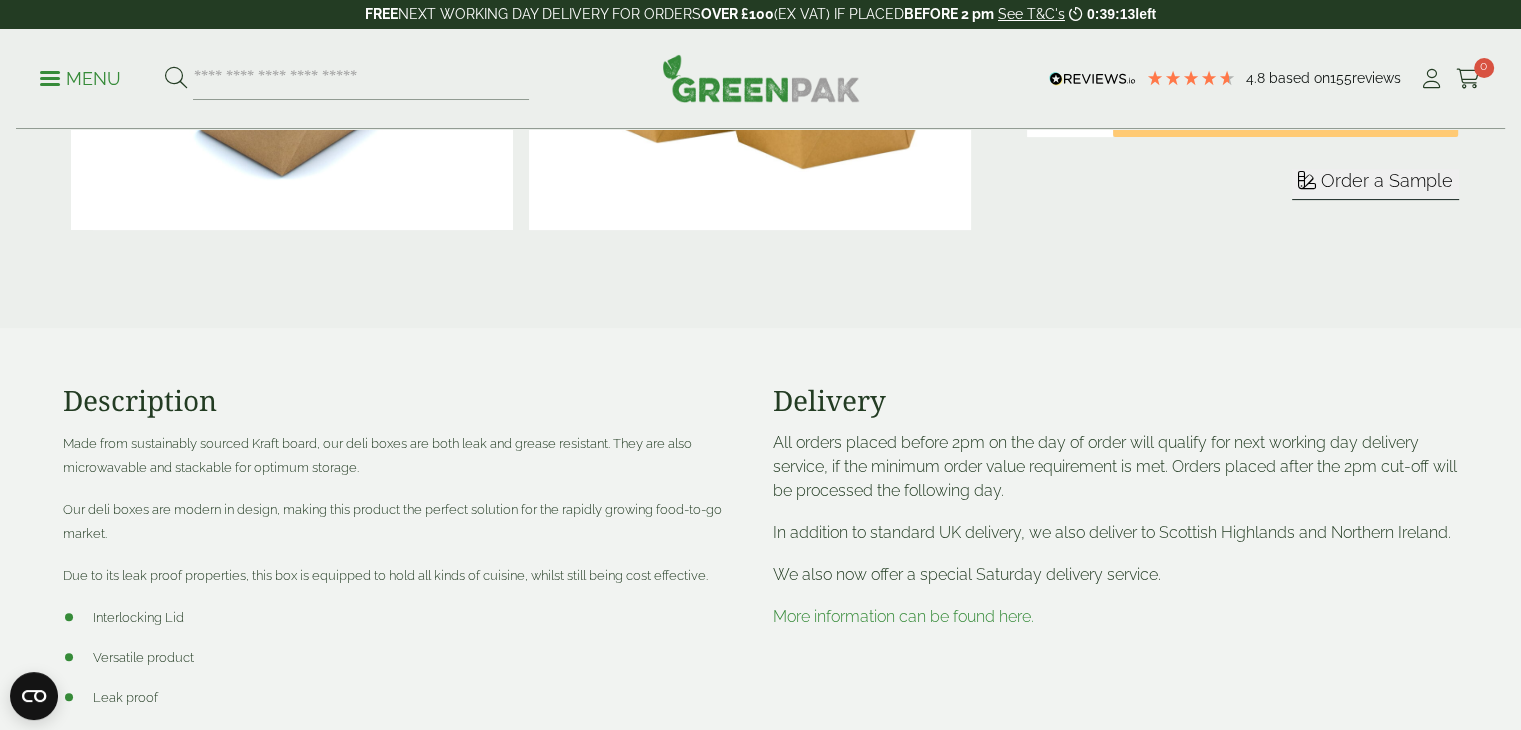 scroll, scrollTop: 0, scrollLeft: 0, axis: both 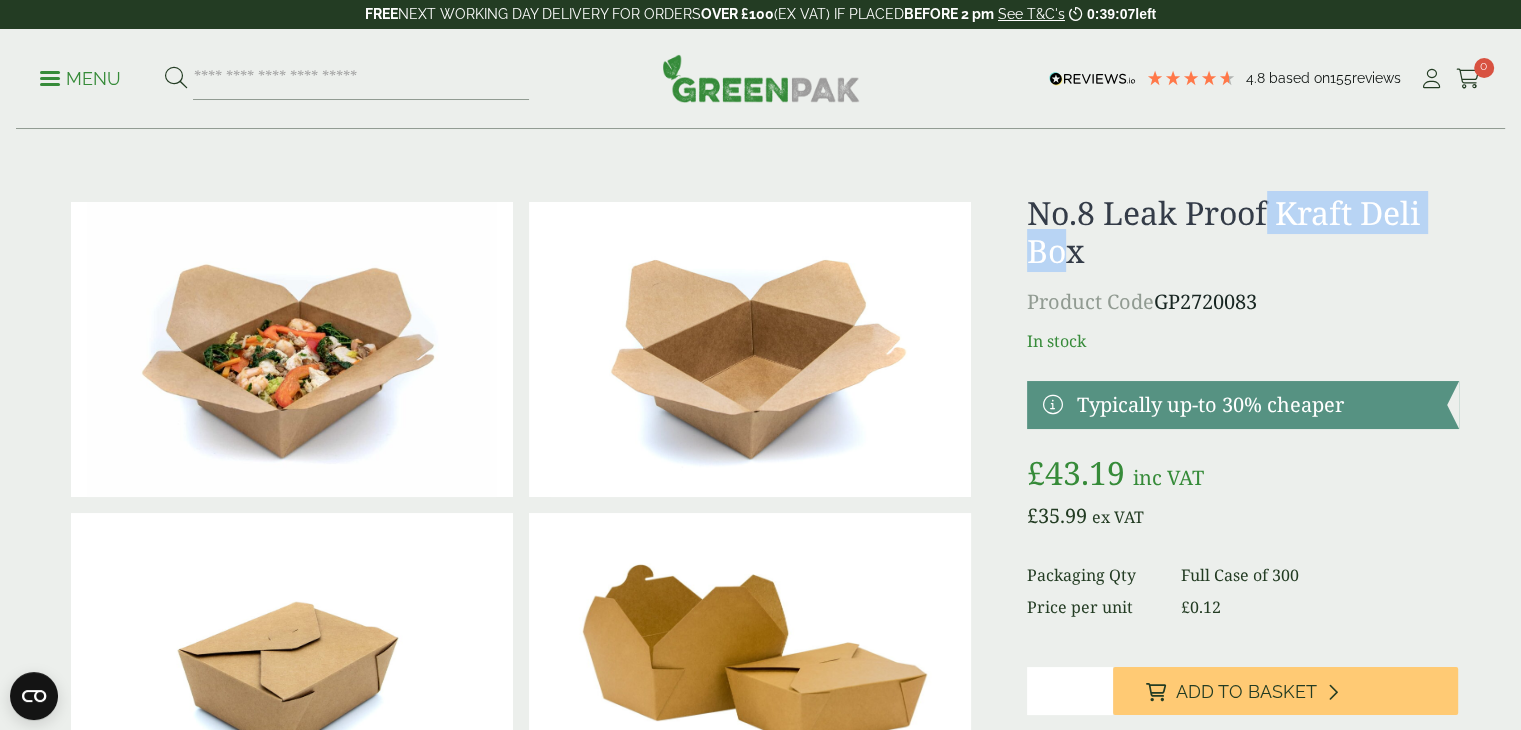 drag, startPoint x: 1070, startPoint y: 273, endPoint x: 1272, endPoint y: 183, distance: 221.14249 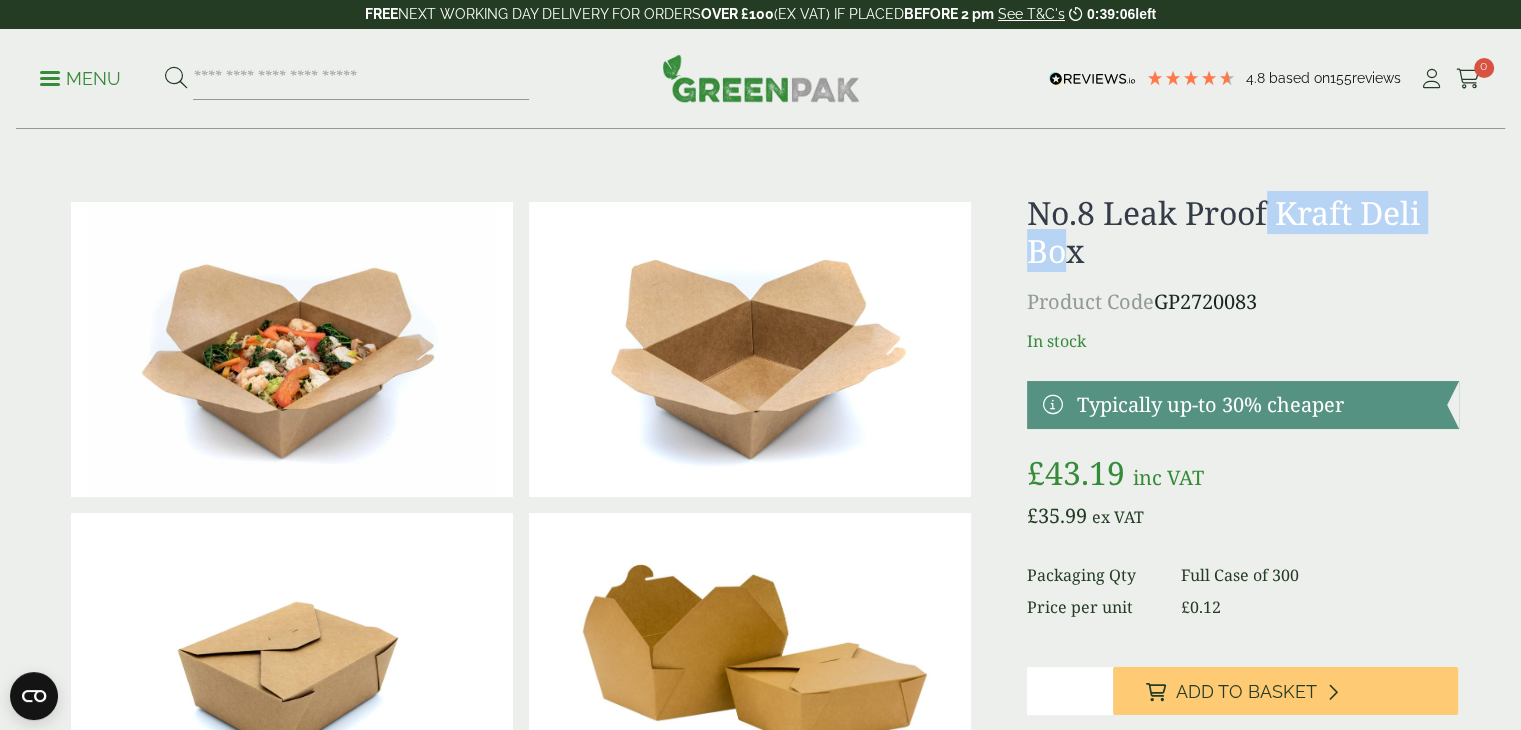 copy on "Kraft Deli Bo" 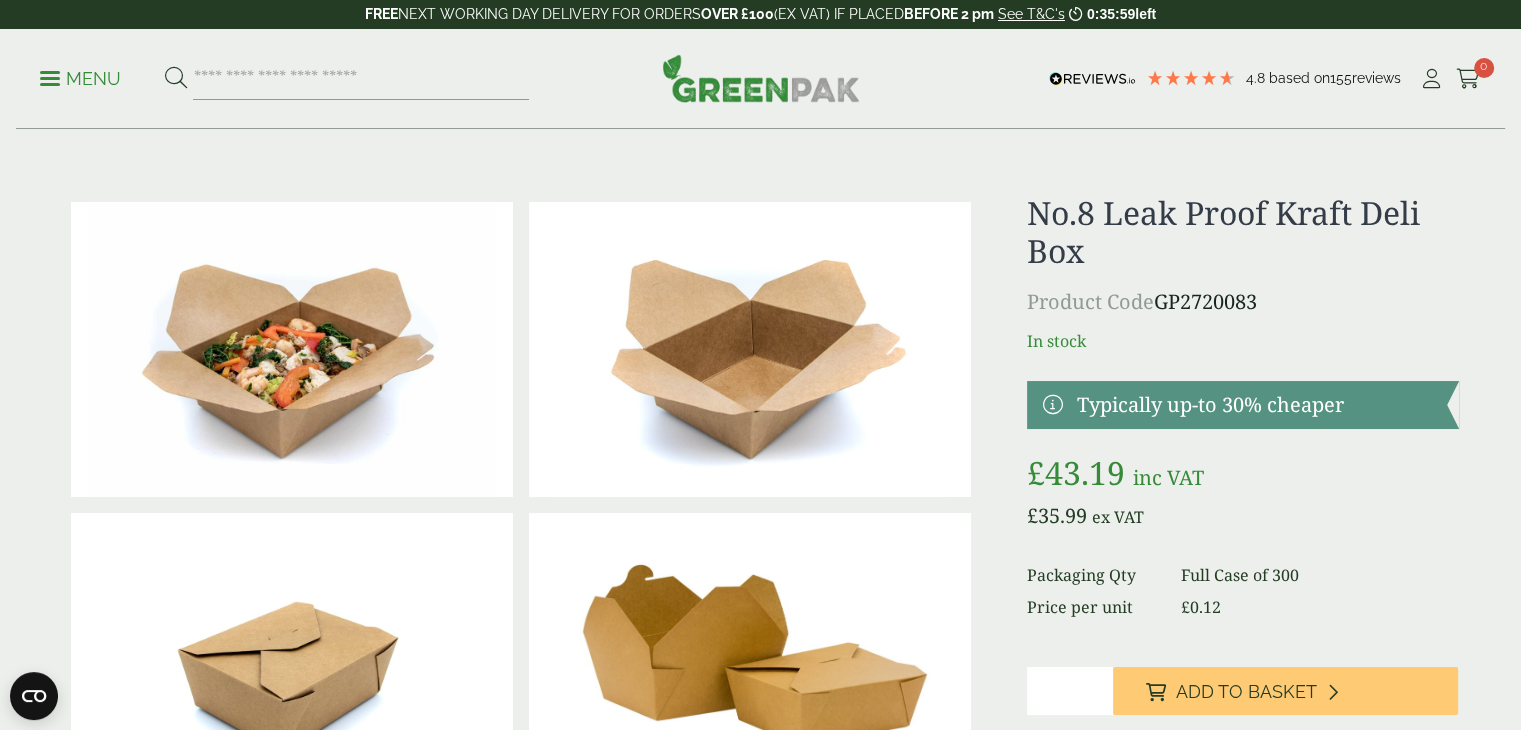 click on "No.8 Leak Proof Kraft Deli Box" at bounding box center (1242, 232) 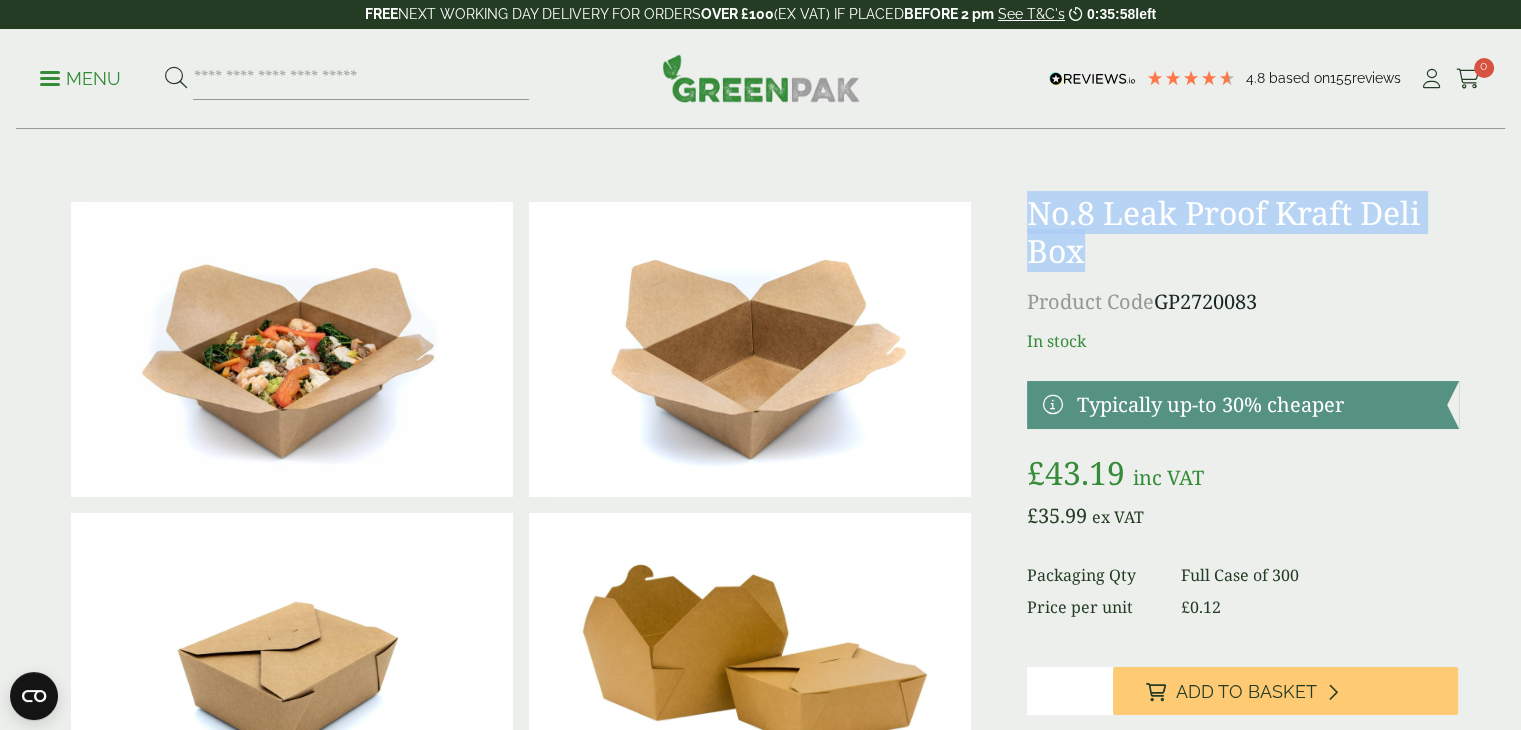 drag, startPoint x: 1107, startPoint y: 255, endPoint x: 1027, endPoint y: 213, distance: 90.35486 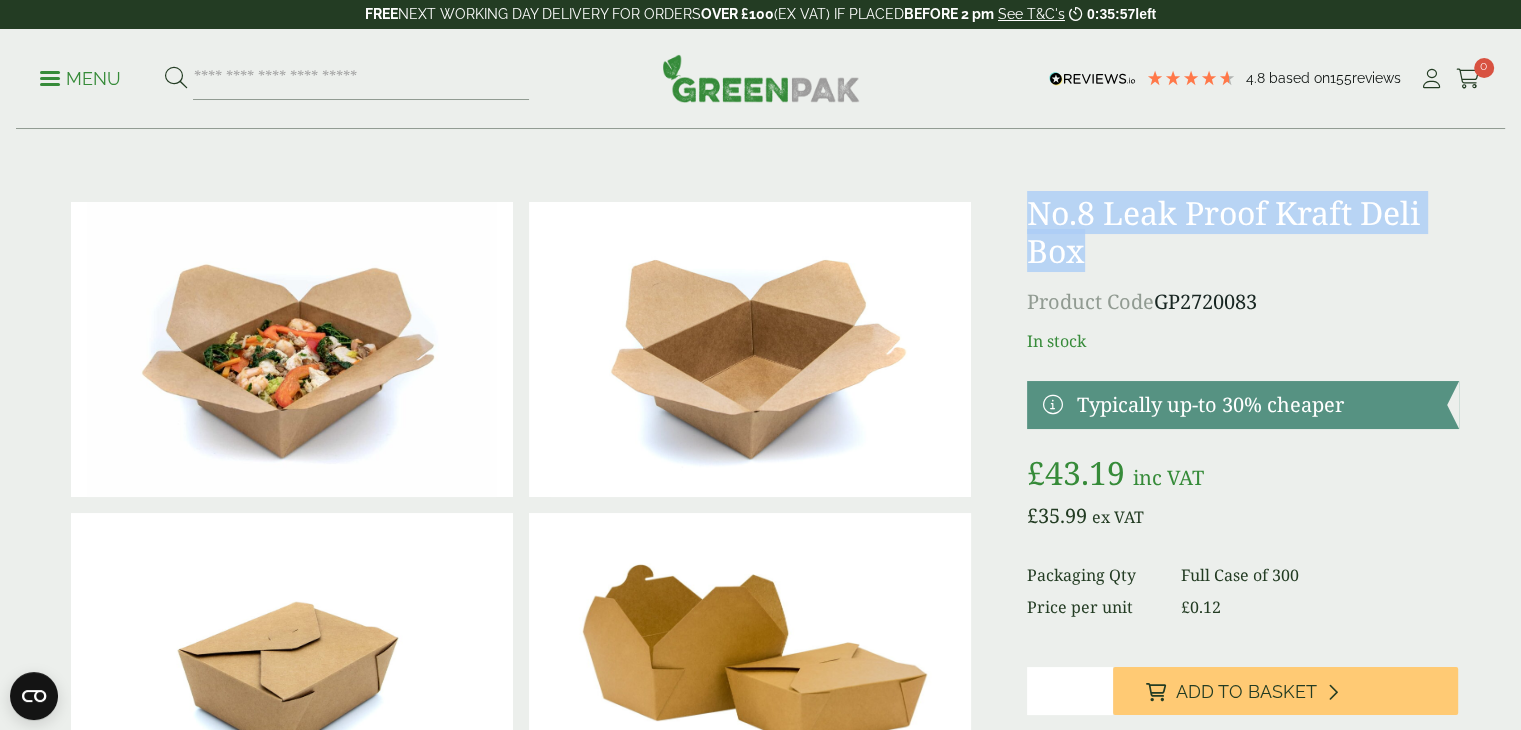 copy on "No.8 Leak Proof Kraft Deli Box" 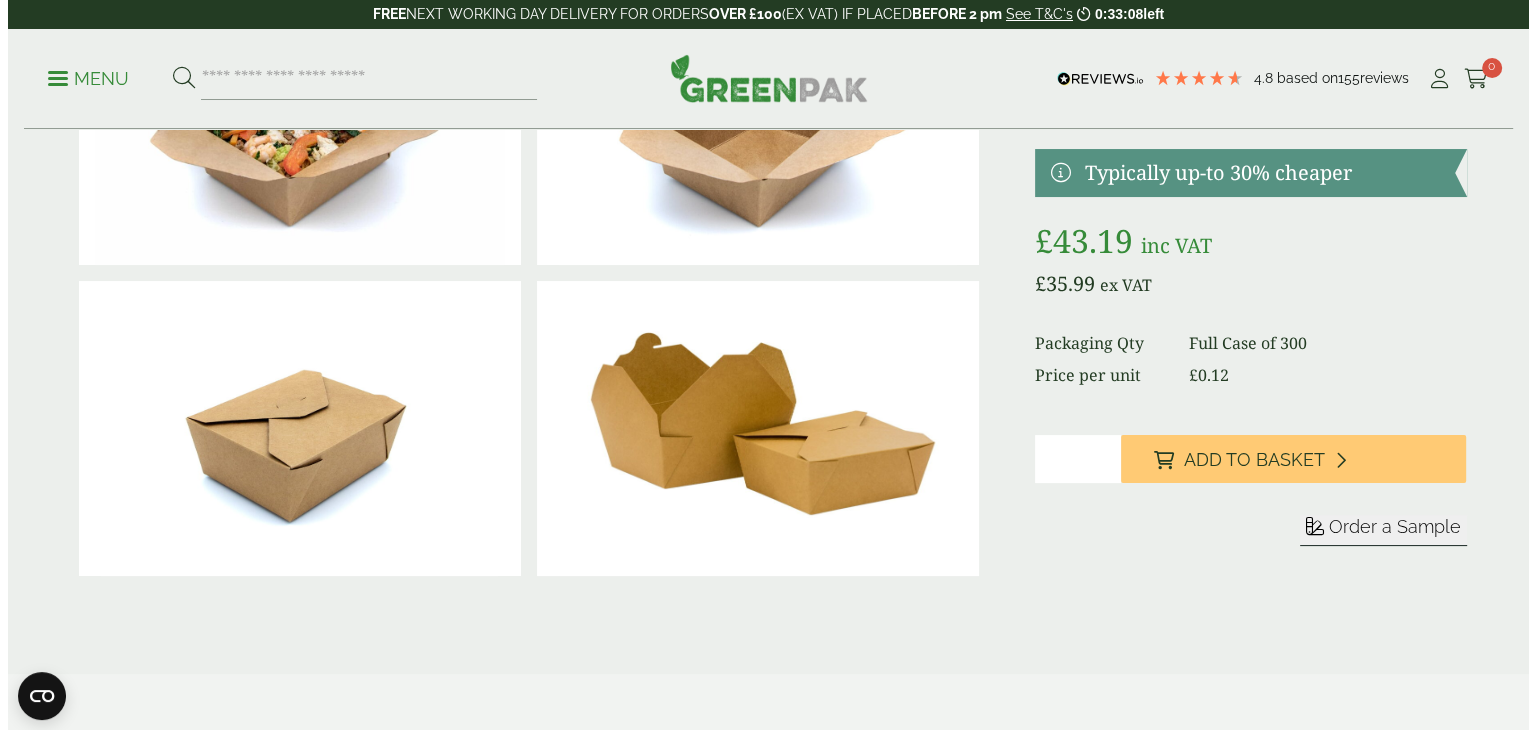 scroll, scrollTop: 196, scrollLeft: 0, axis: vertical 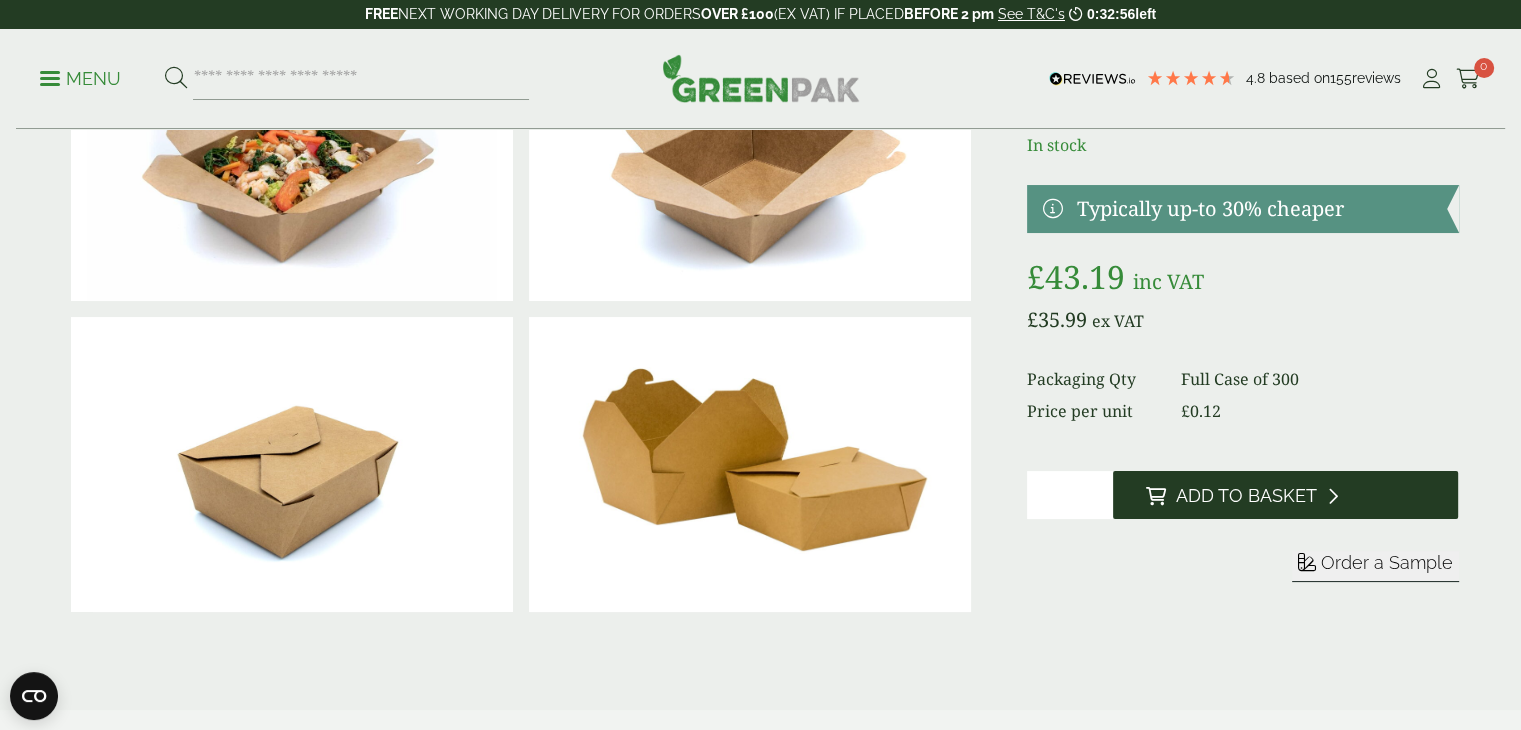 click on "Add to Basket" at bounding box center (1245, 496) 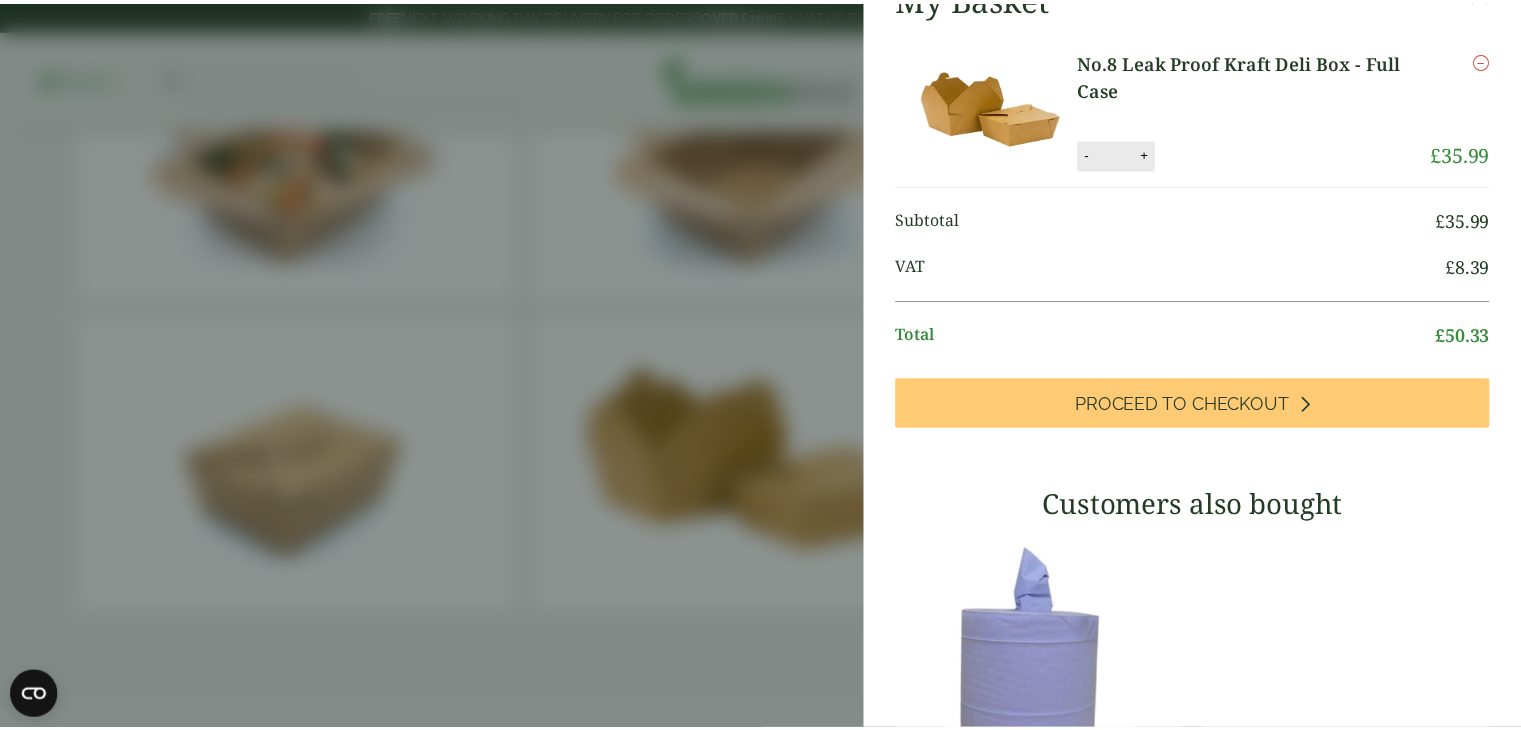 scroll, scrollTop: 0, scrollLeft: 0, axis: both 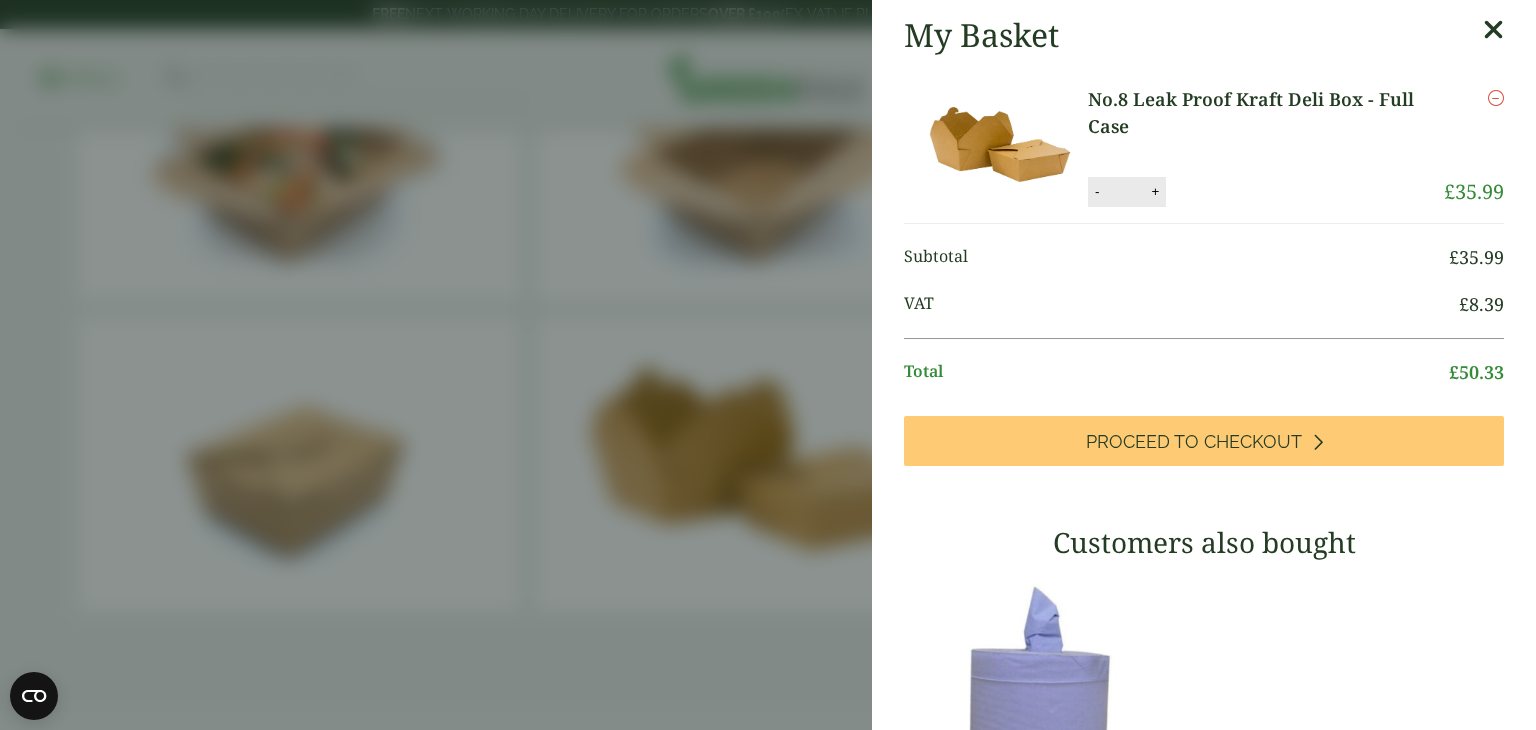click at bounding box center [1493, 30] 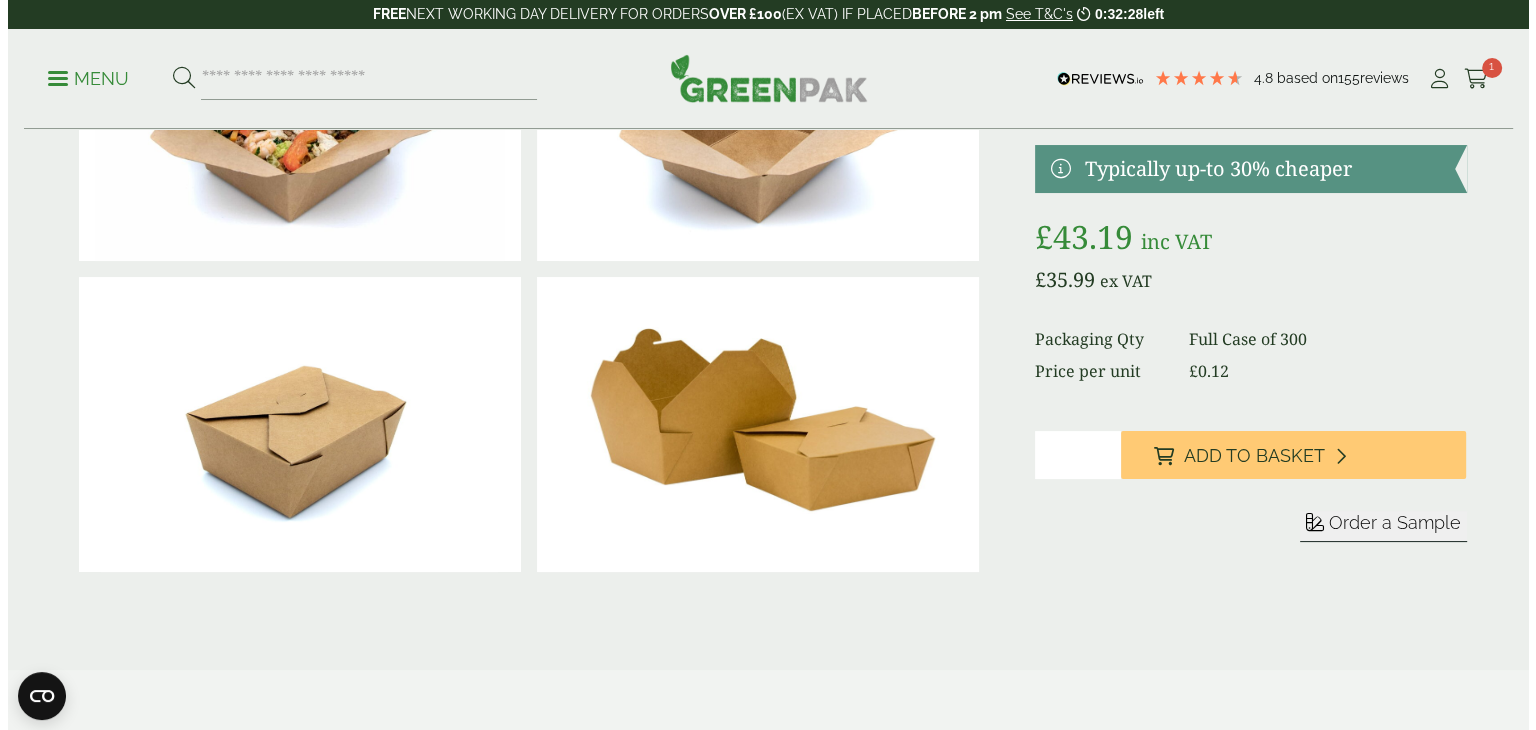 scroll, scrollTop: 0, scrollLeft: 0, axis: both 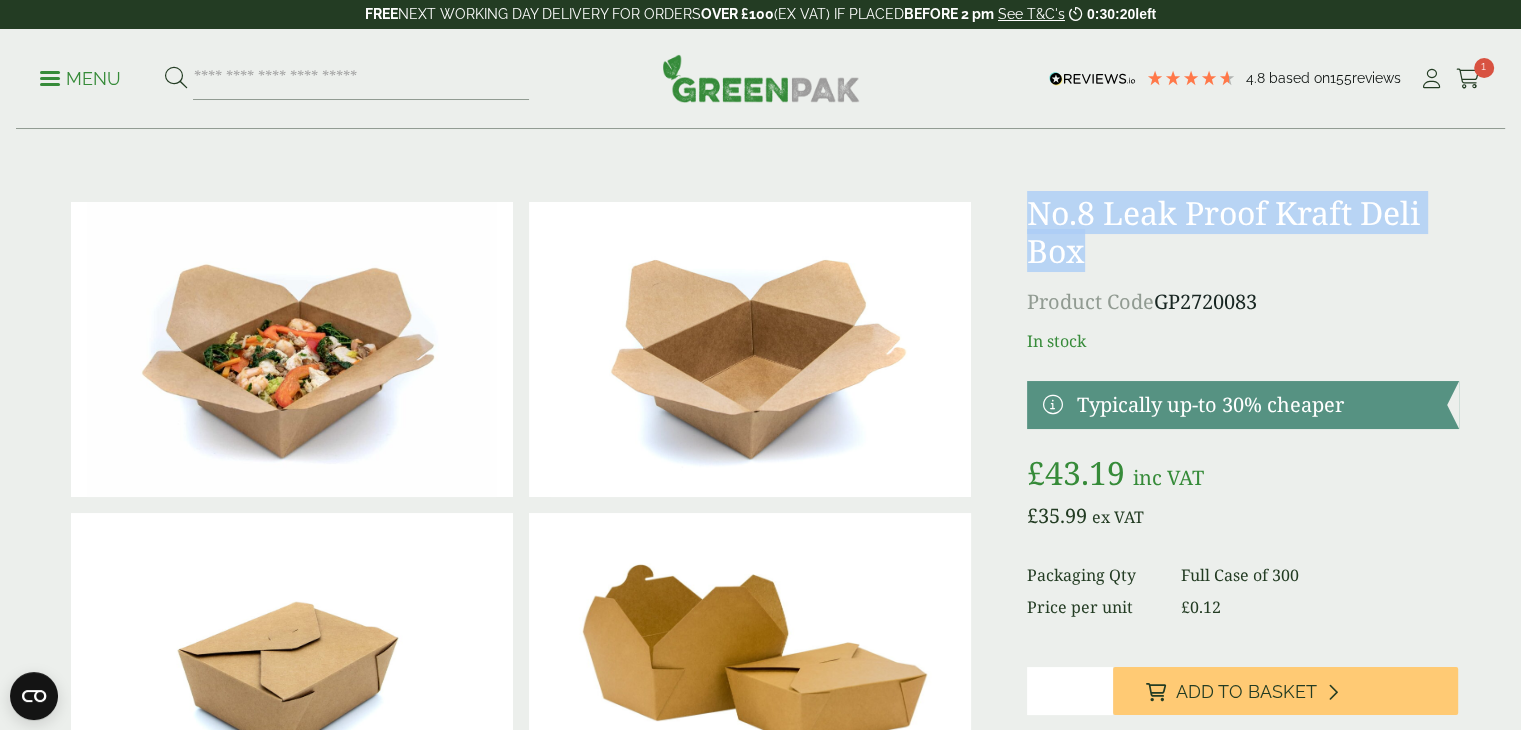 click on "Menu" at bounding box center (80, 79) 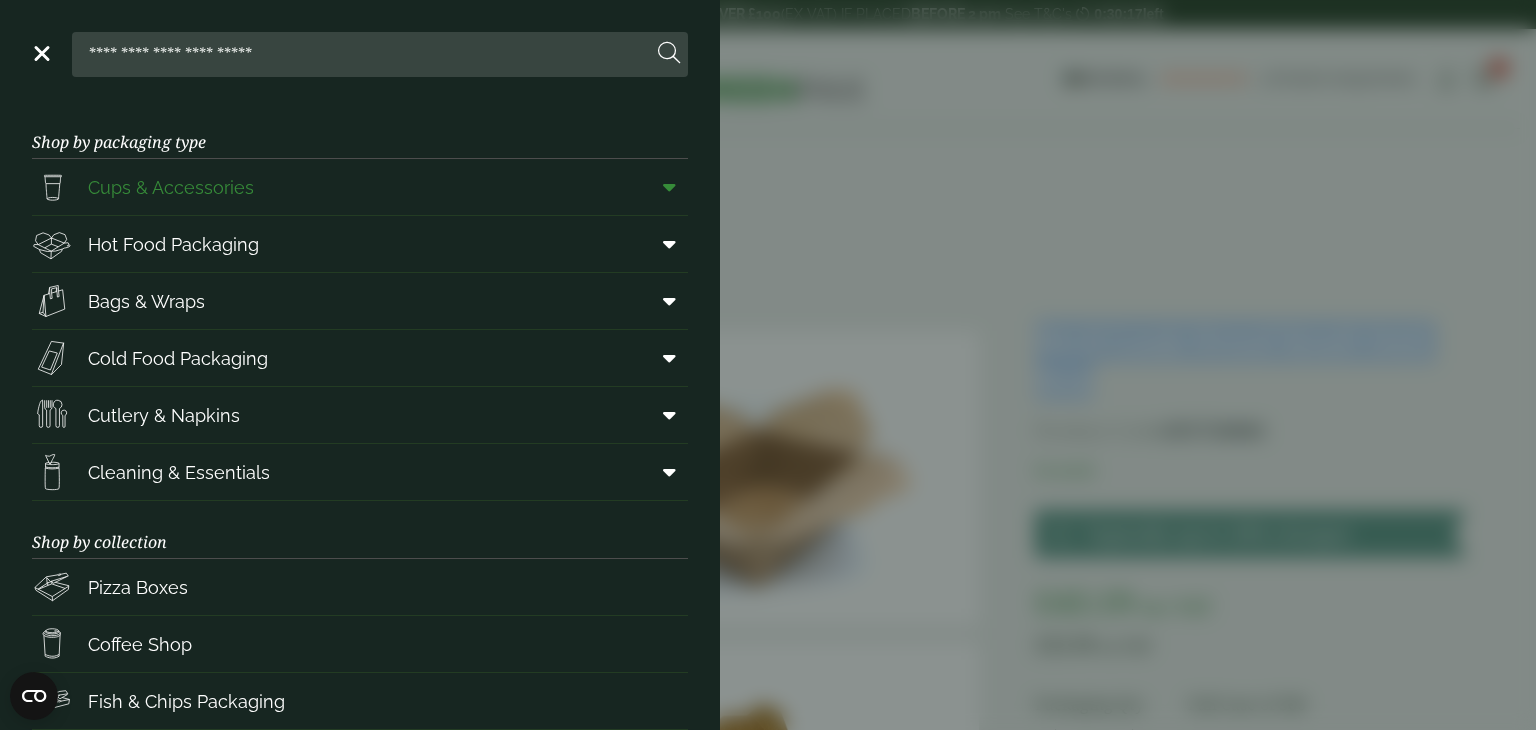 click on "Cups & Accessories" at bounding box center [171, 187] 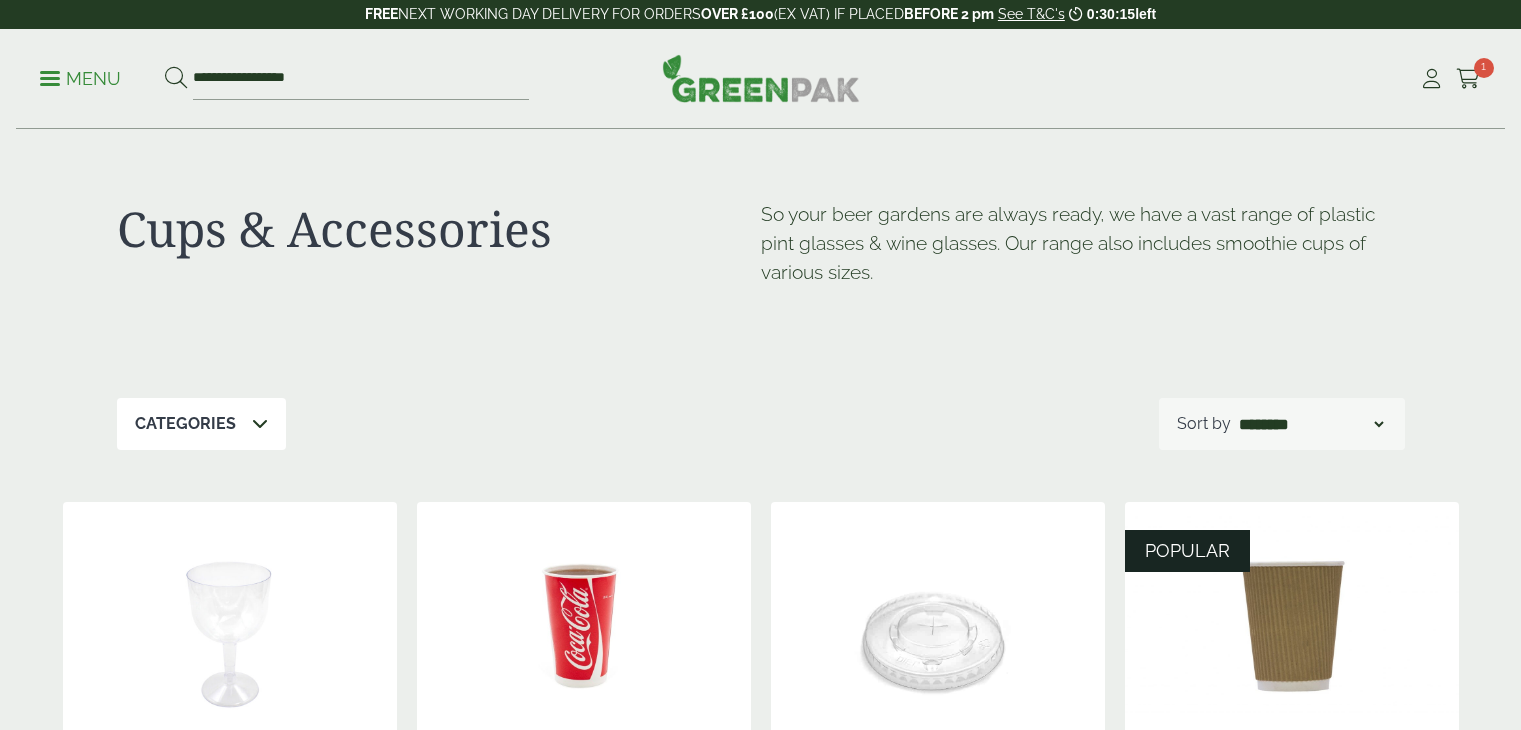 scroll, scrollTop: 0, scrollLeft: 0, axis: both 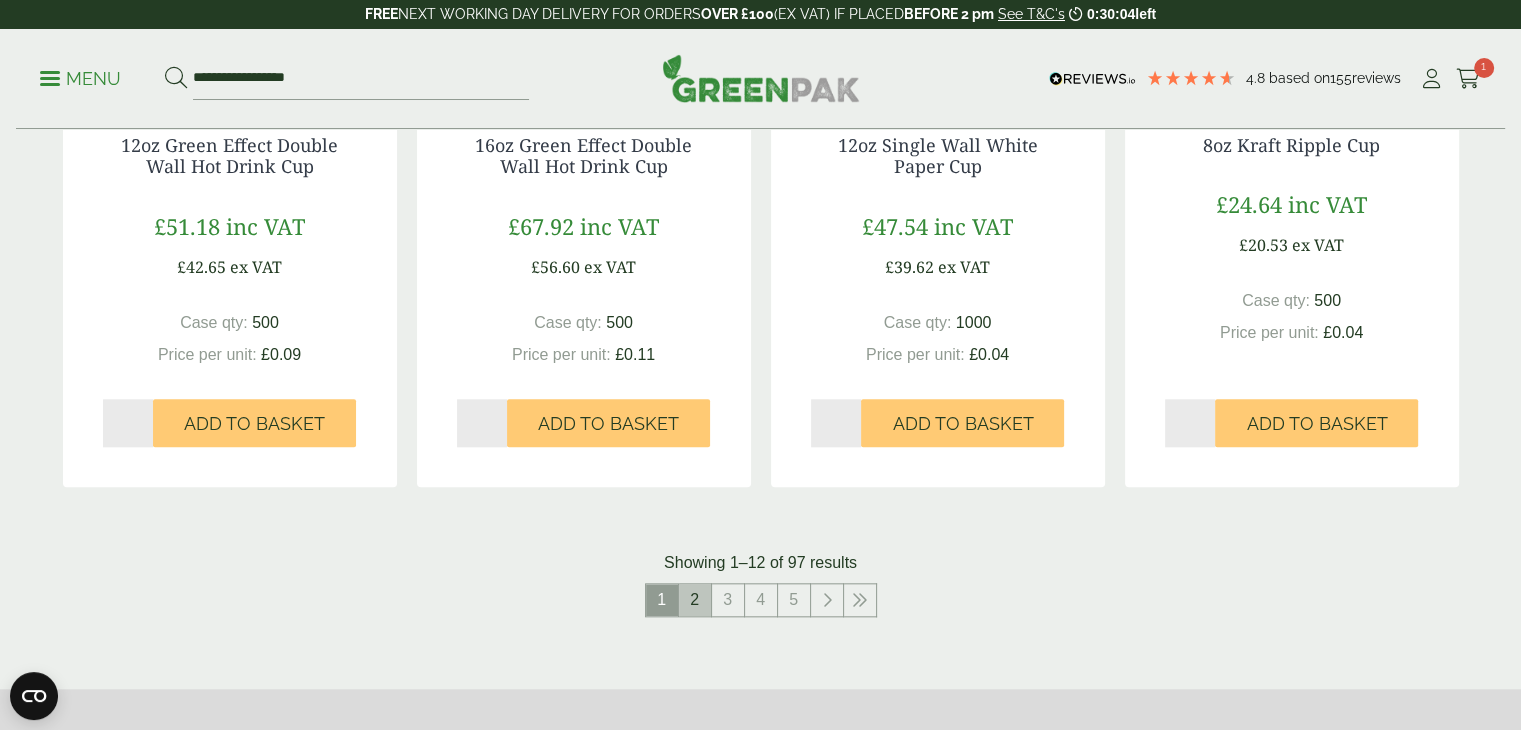 click on "2" at bounding box center [695, 600] 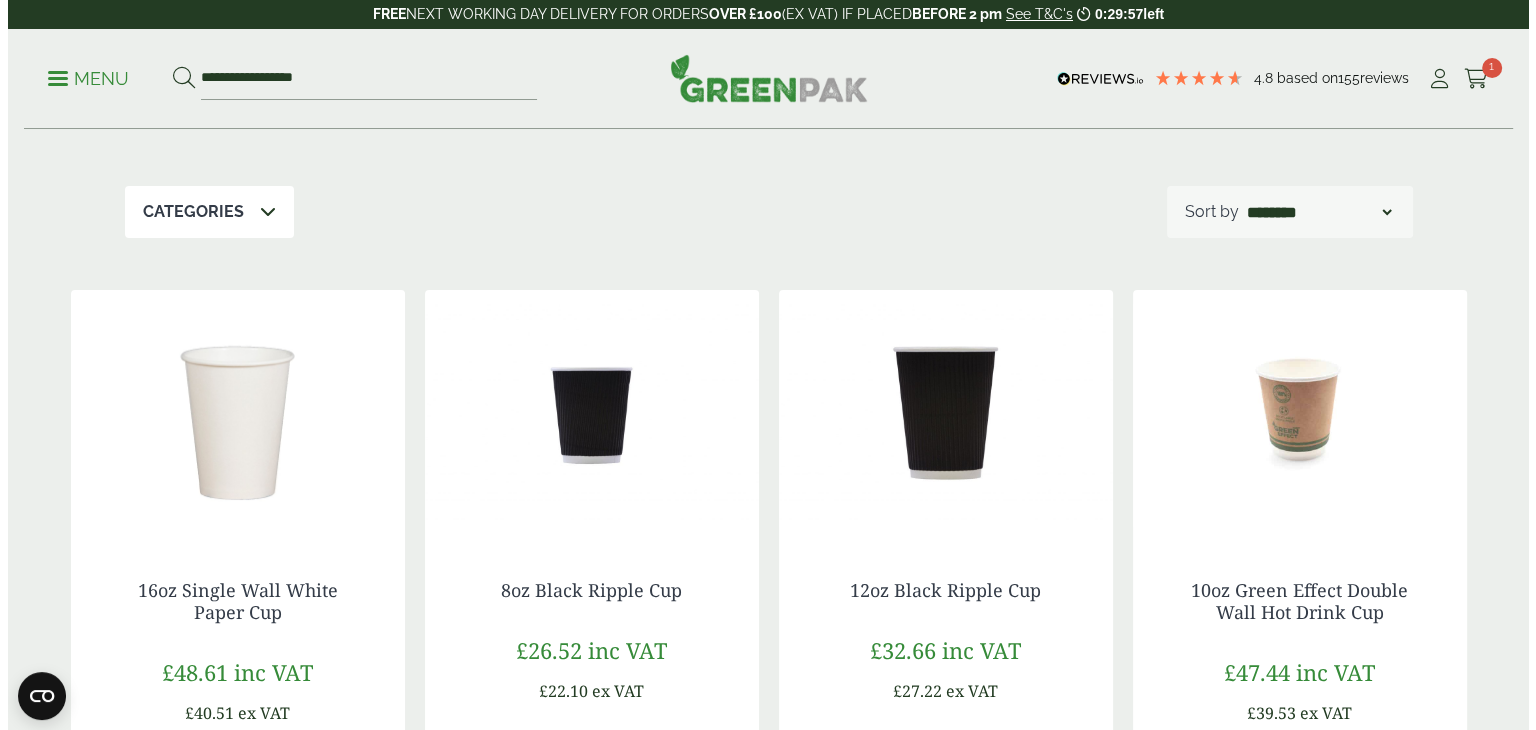 scroll, scrollTop: 0, scrollLeft: 0, axis: both 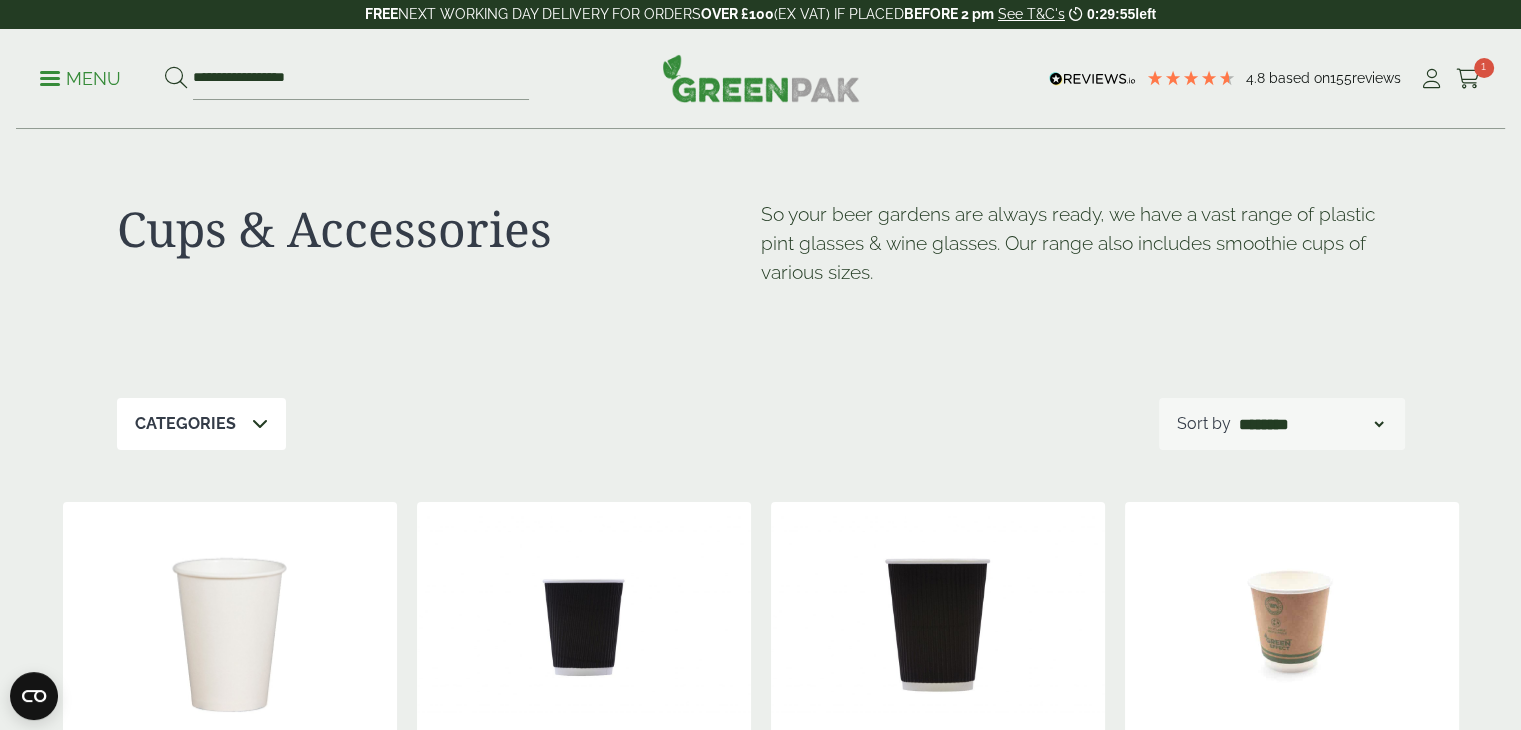 click on "**********" at bounding box center [760, 79] 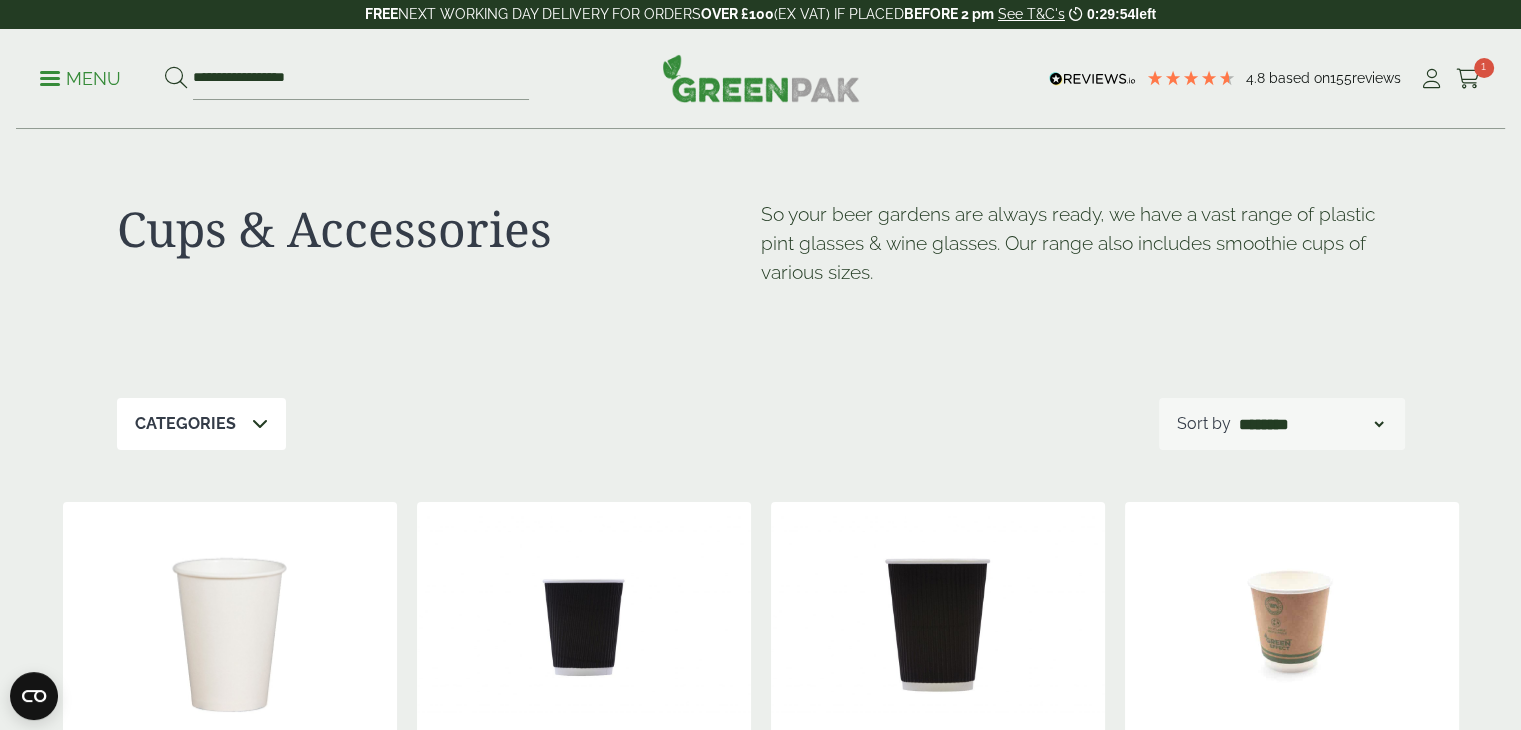 click at bounding box center [50, 78] 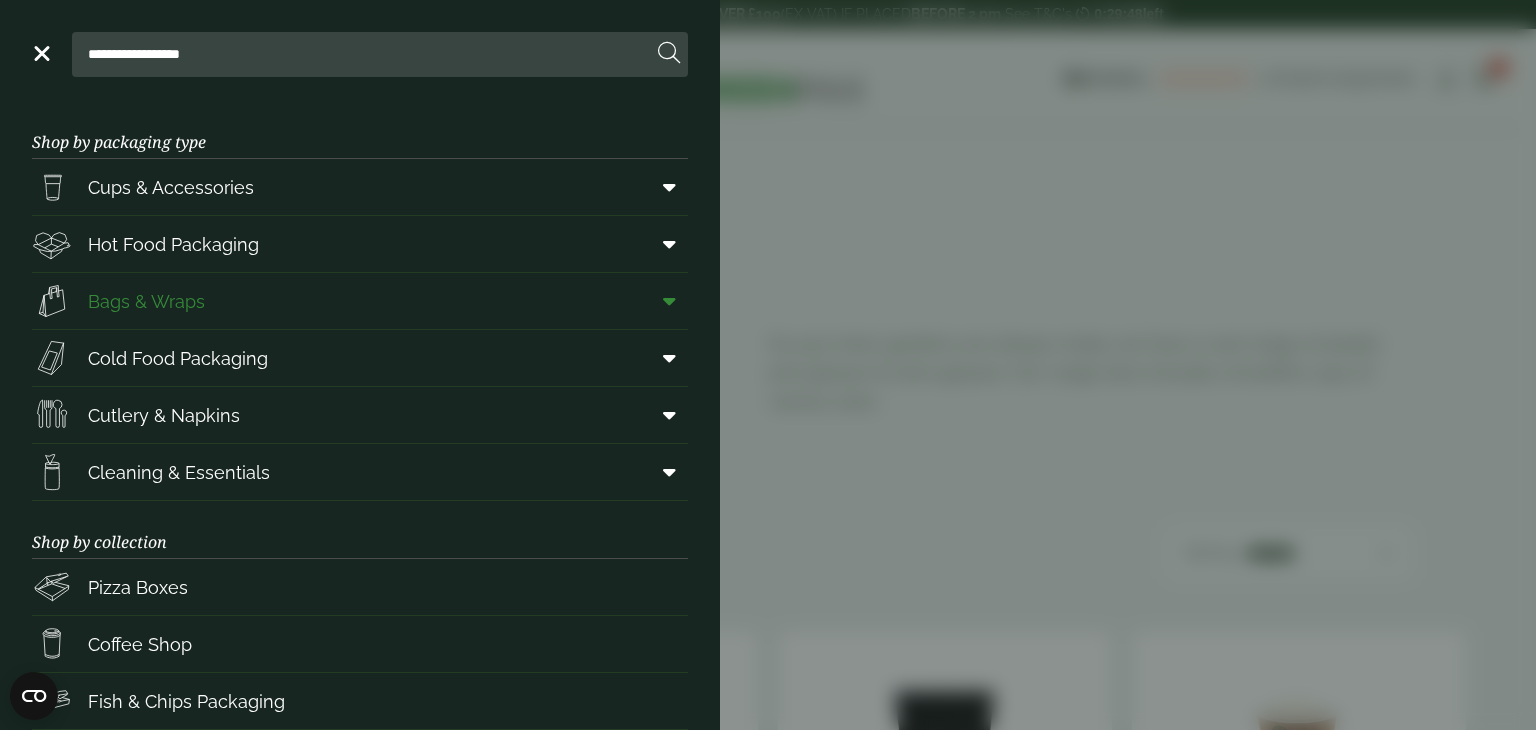 click on "Bags & Wraps" at bounding box center [146, 301] 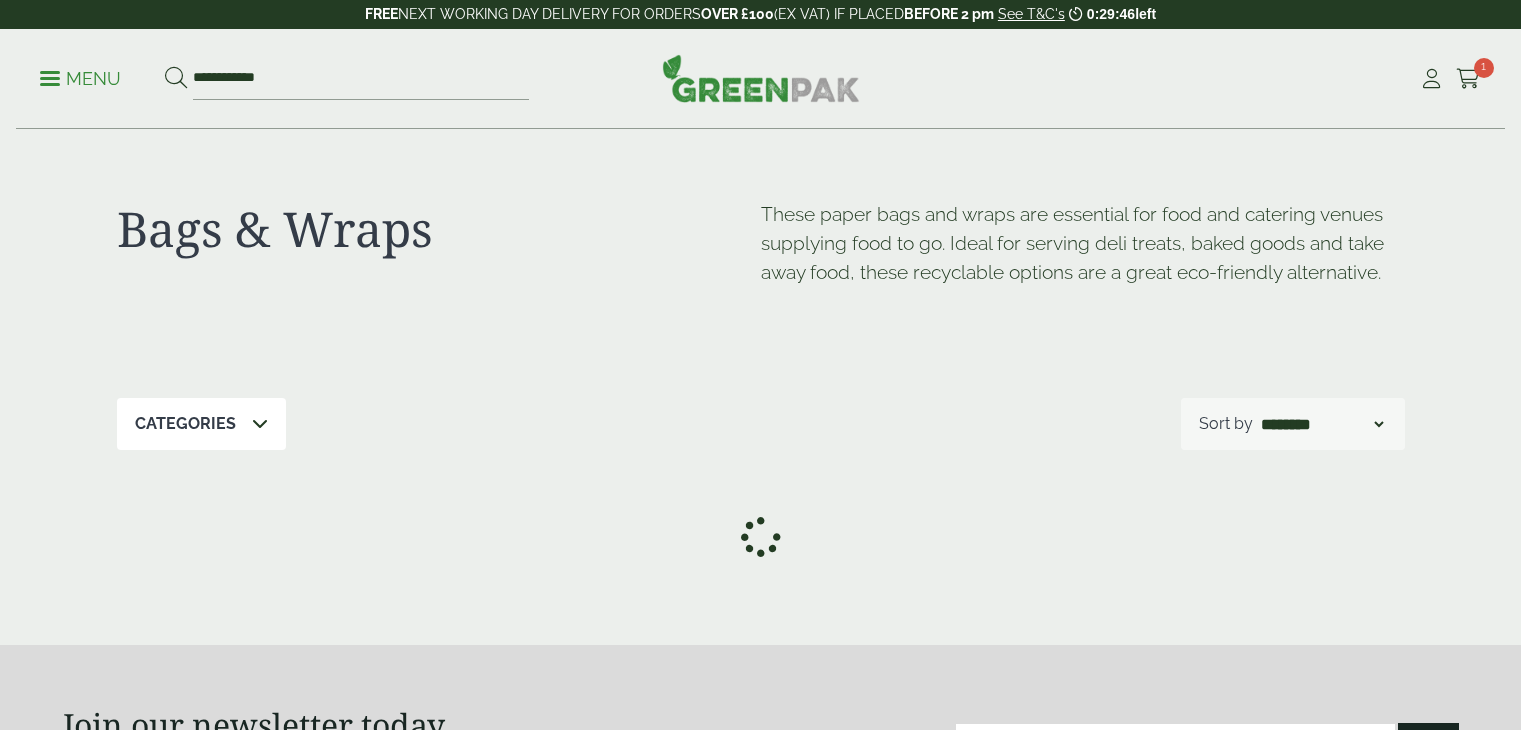 scroll, scrollTop: 0, scrollLeft: 0, axis: both 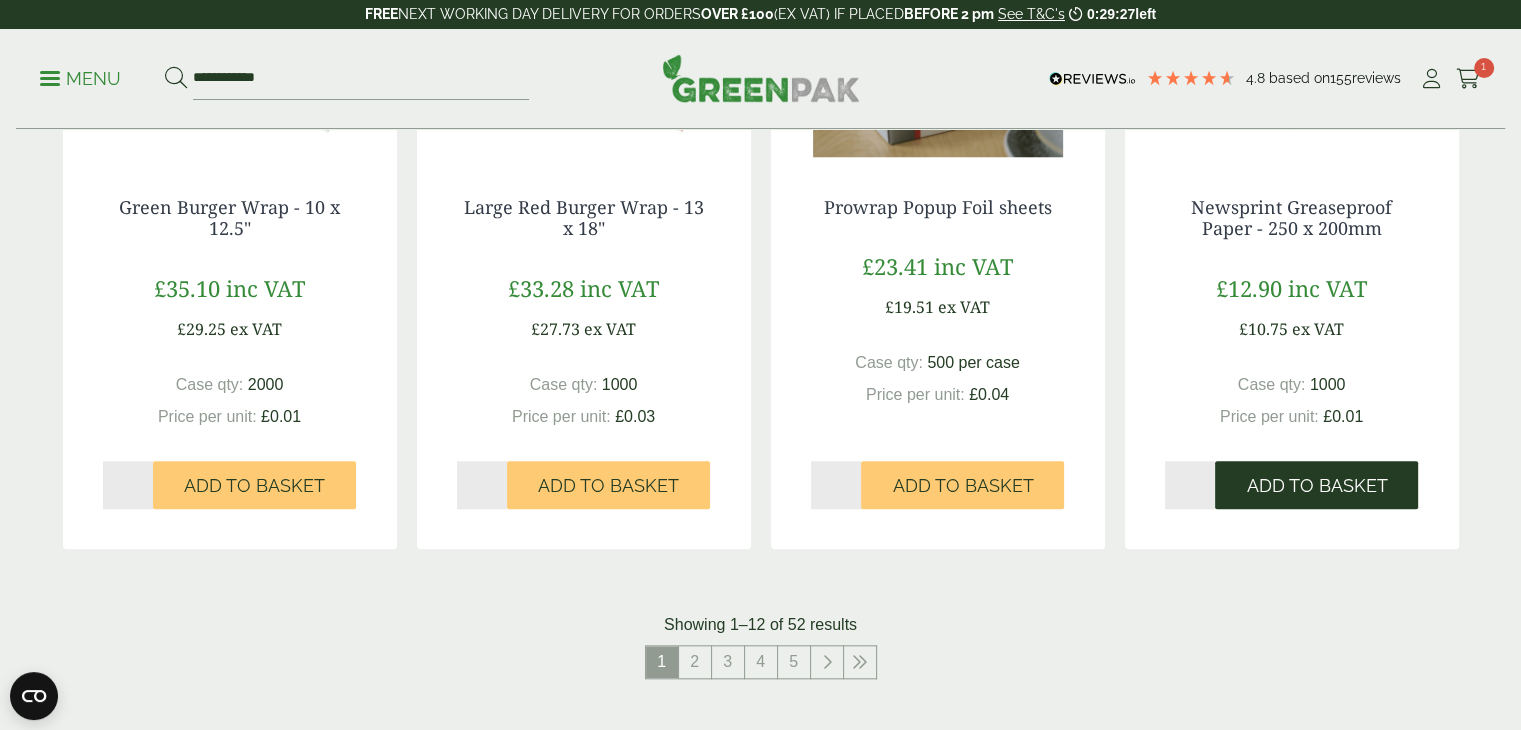 click on "Add to Basket" at bounding box center [1316, 486] 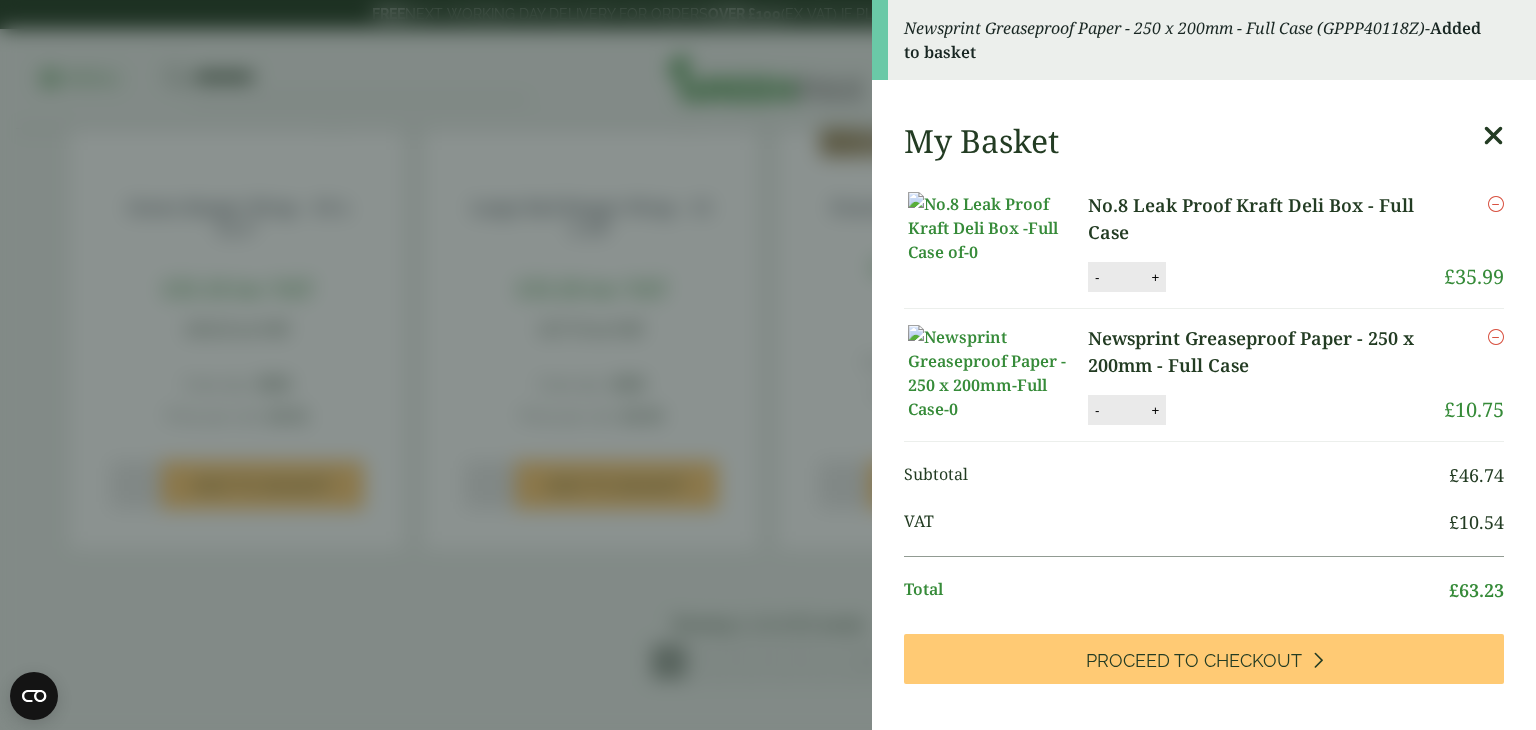 click on "Newsprint Greaseproof Paper - 250 x 200mm - Full Case (GPPP40118Z)  -  Added to basket
My Basket
No.8 Leak Proof Kraft Deli Box - Full Case
No.8 Leak Proof Kraft Deli Box - Full Case quantity
- * +
Update
Remove" at bounding box center [768, 365] 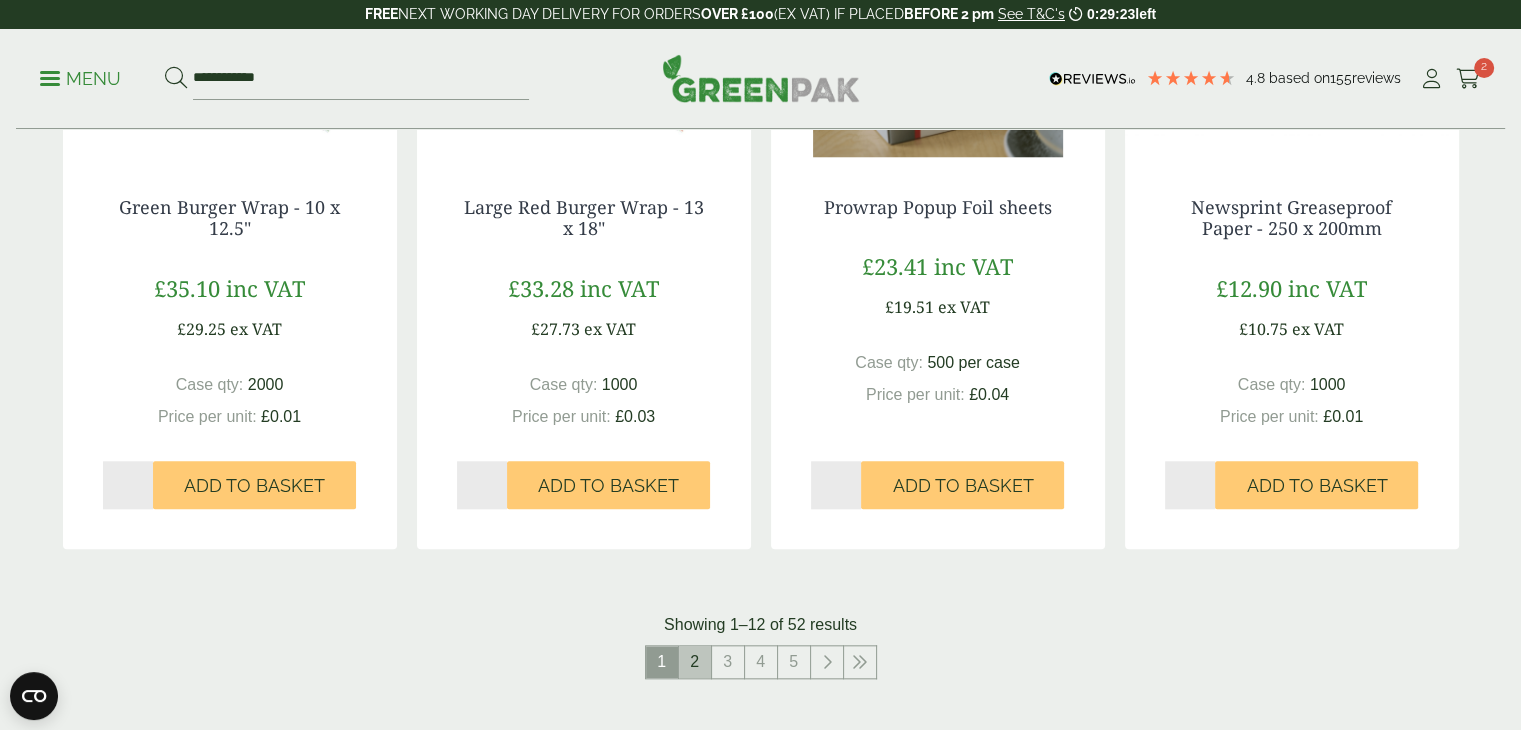 click on "2" at bounding box center (695, 662) 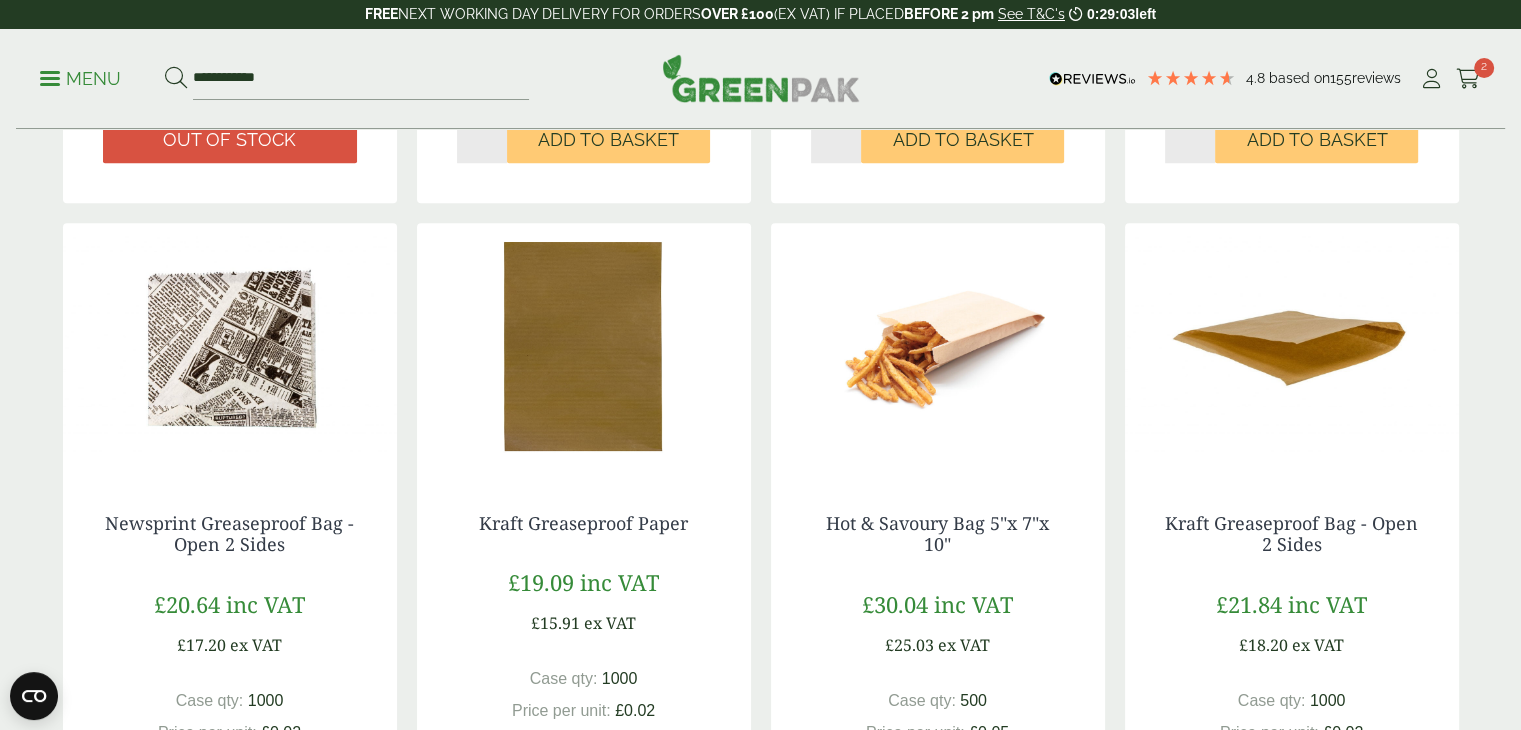 scroll, scrollTop: 1948, scrollLeft: 0, axis: vertical 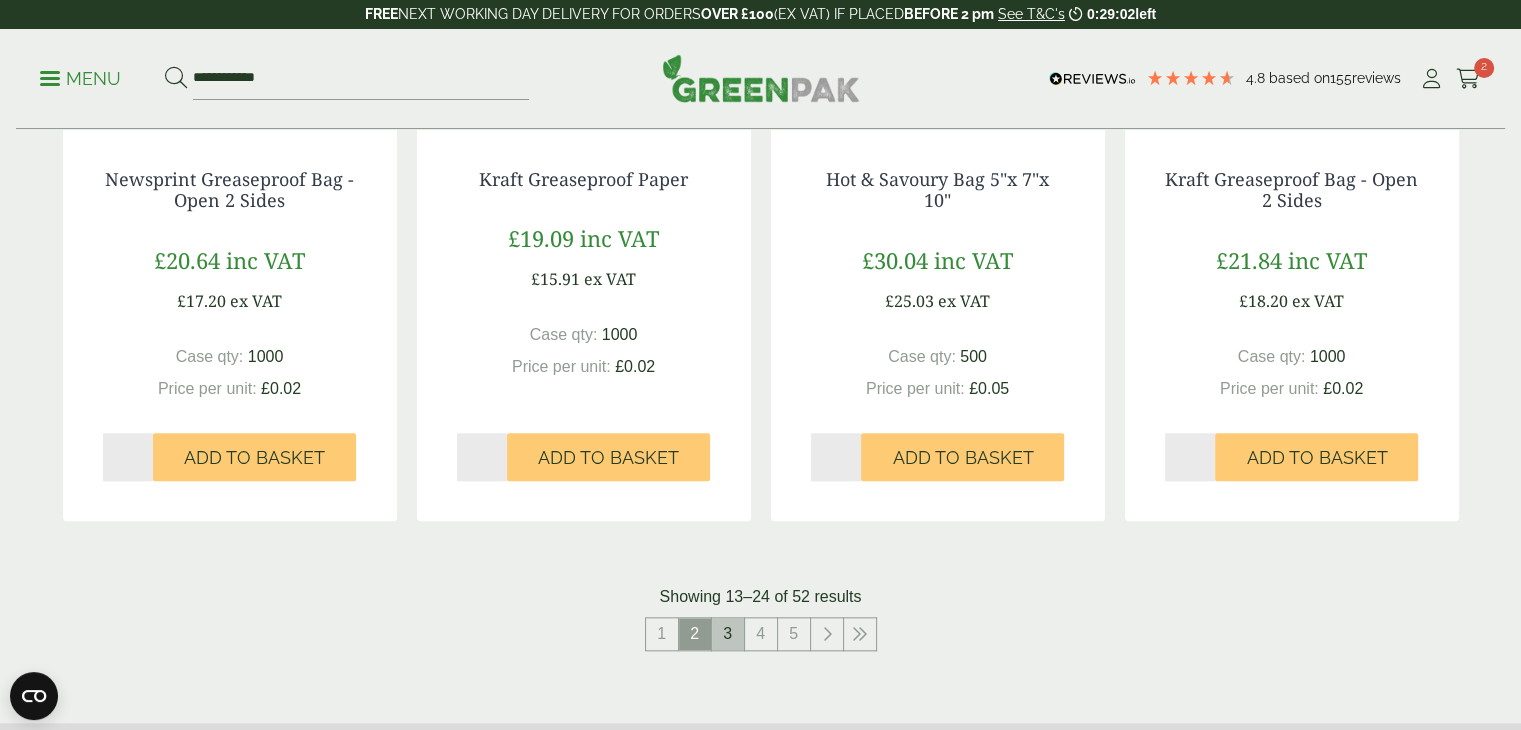 click on "3" at bounding box center [728, 634] 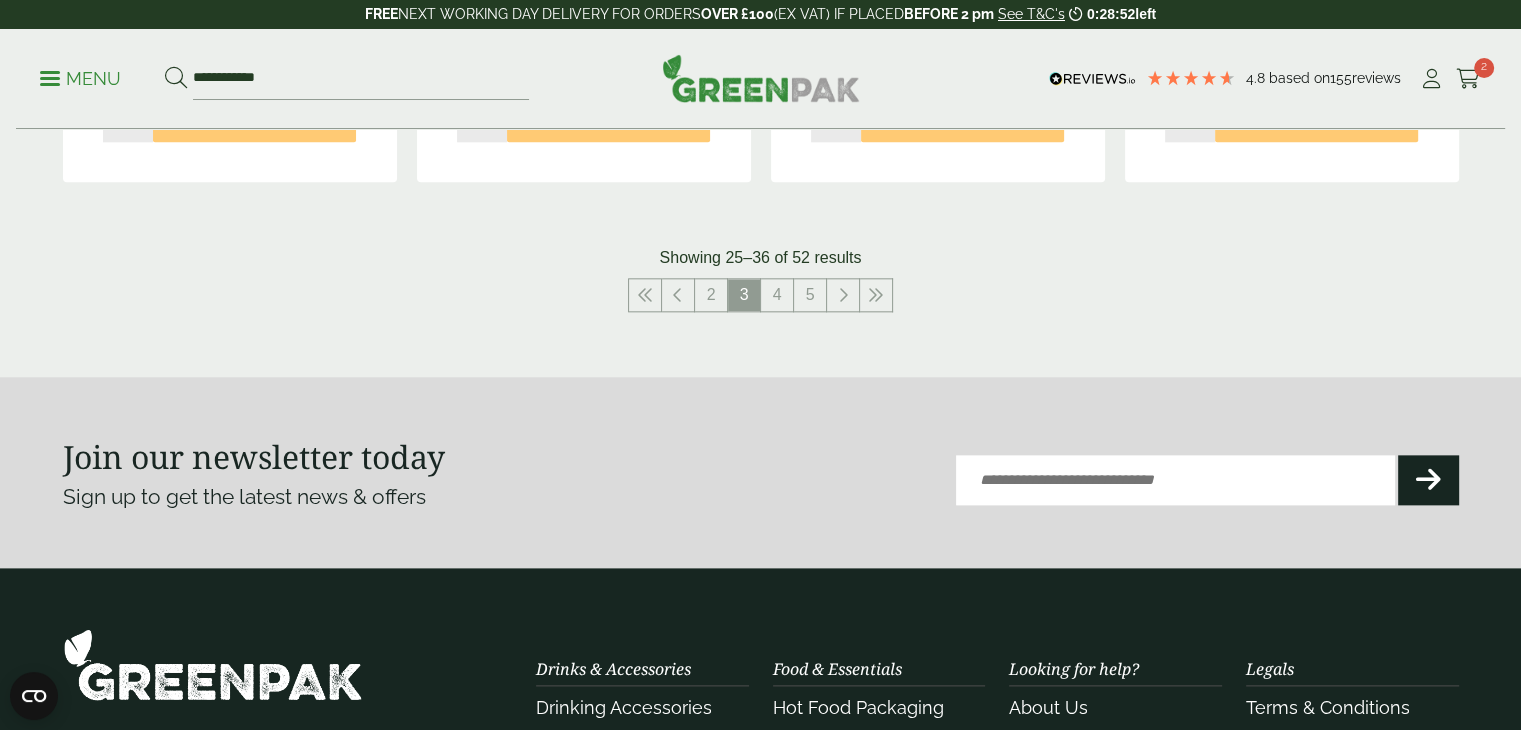 scroll, scrollTop: 2340, scrollLeft: 0, axis: vertical 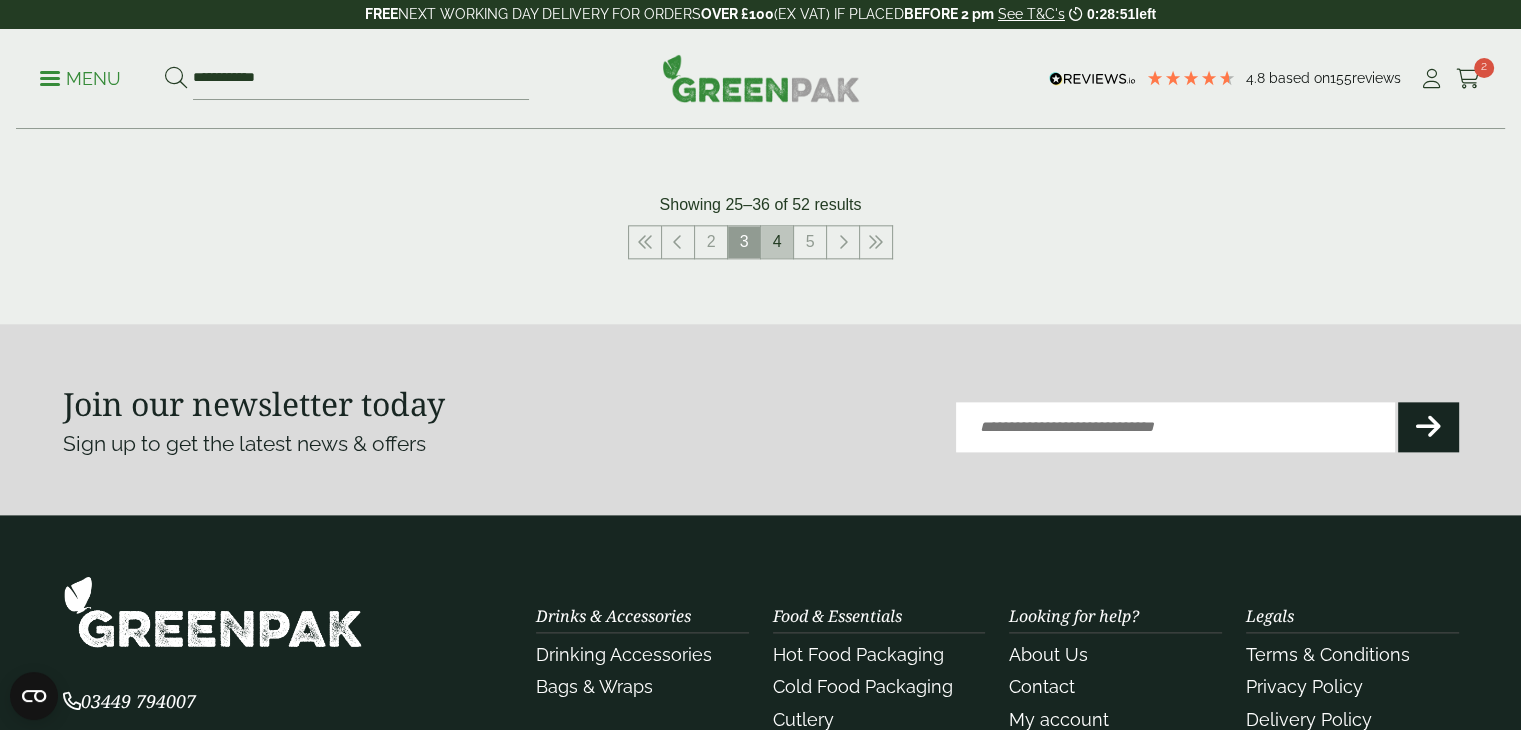 click on "4" at bounding box center [777, 242] 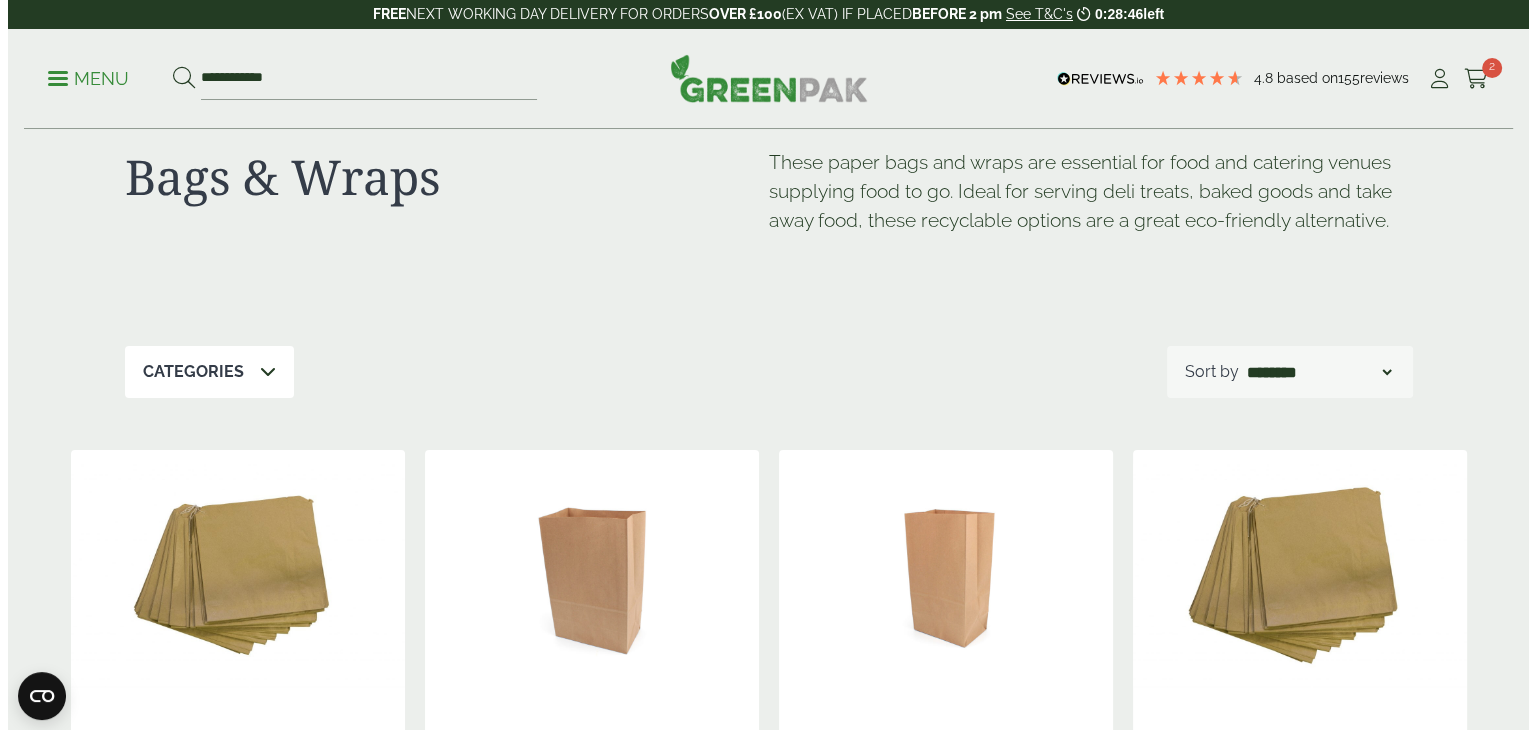 scroll, scrollTop: 0, scrollLeft: 0, axis: both 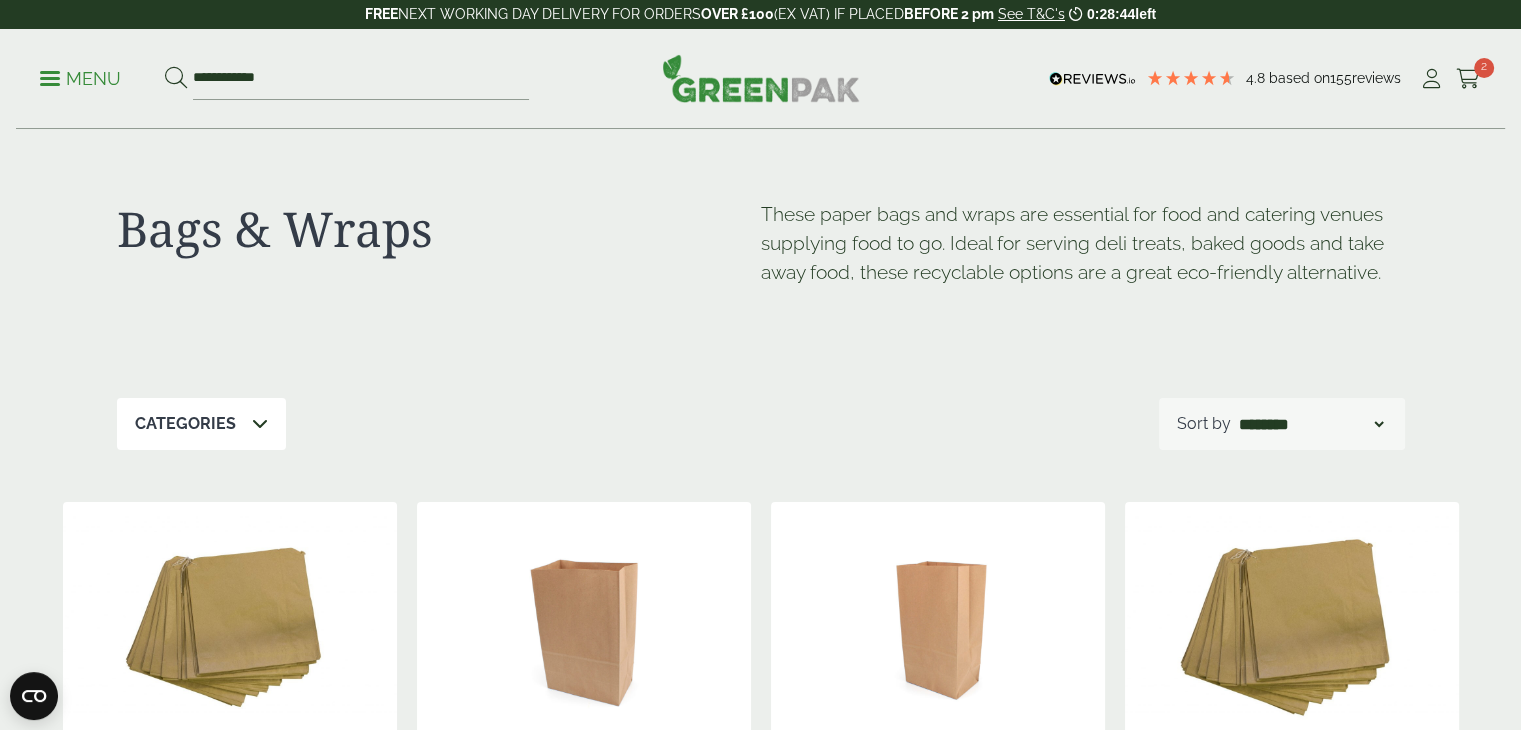 click at bounding box center [50, 78] 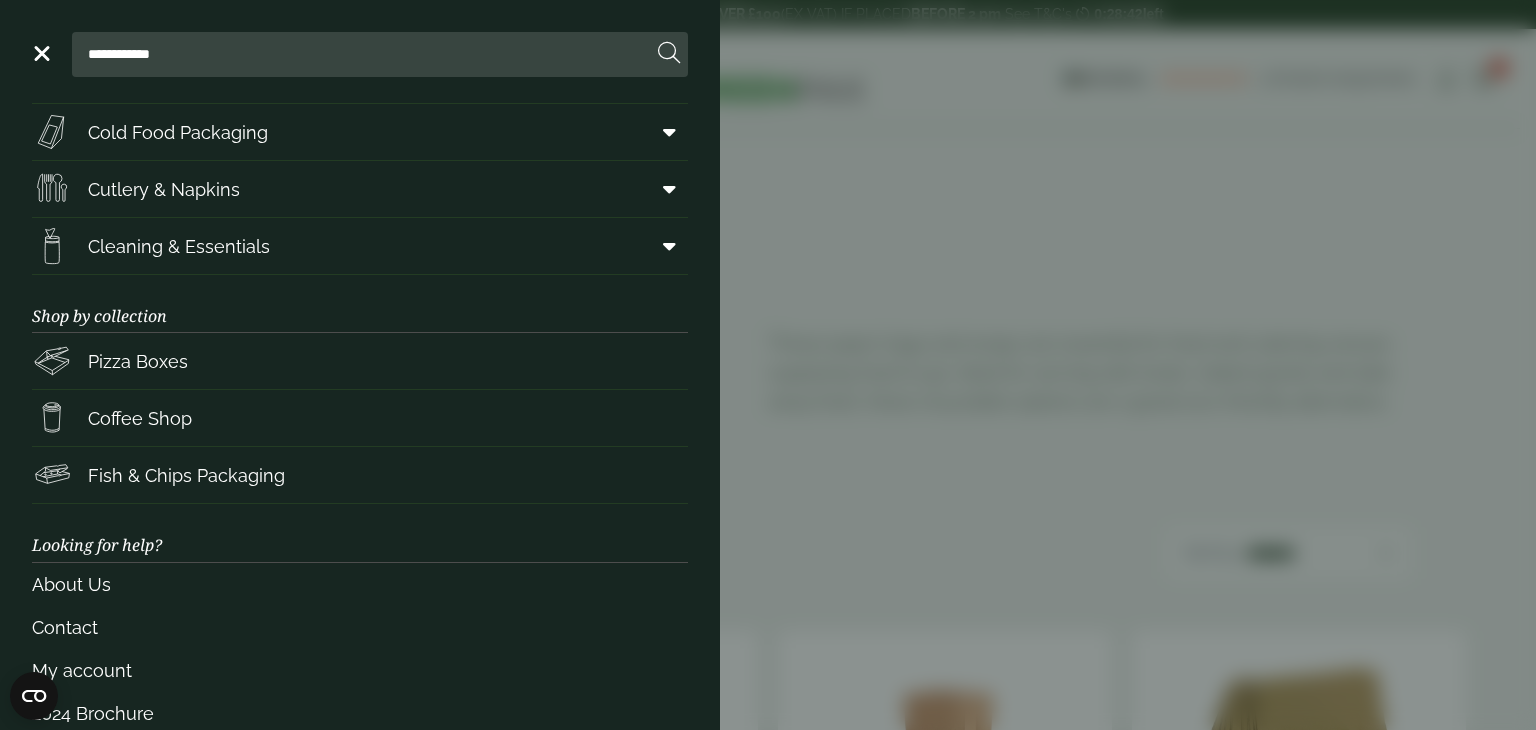 scroll, scrollTop: 260, scrollLeft: 0, axis: vertical 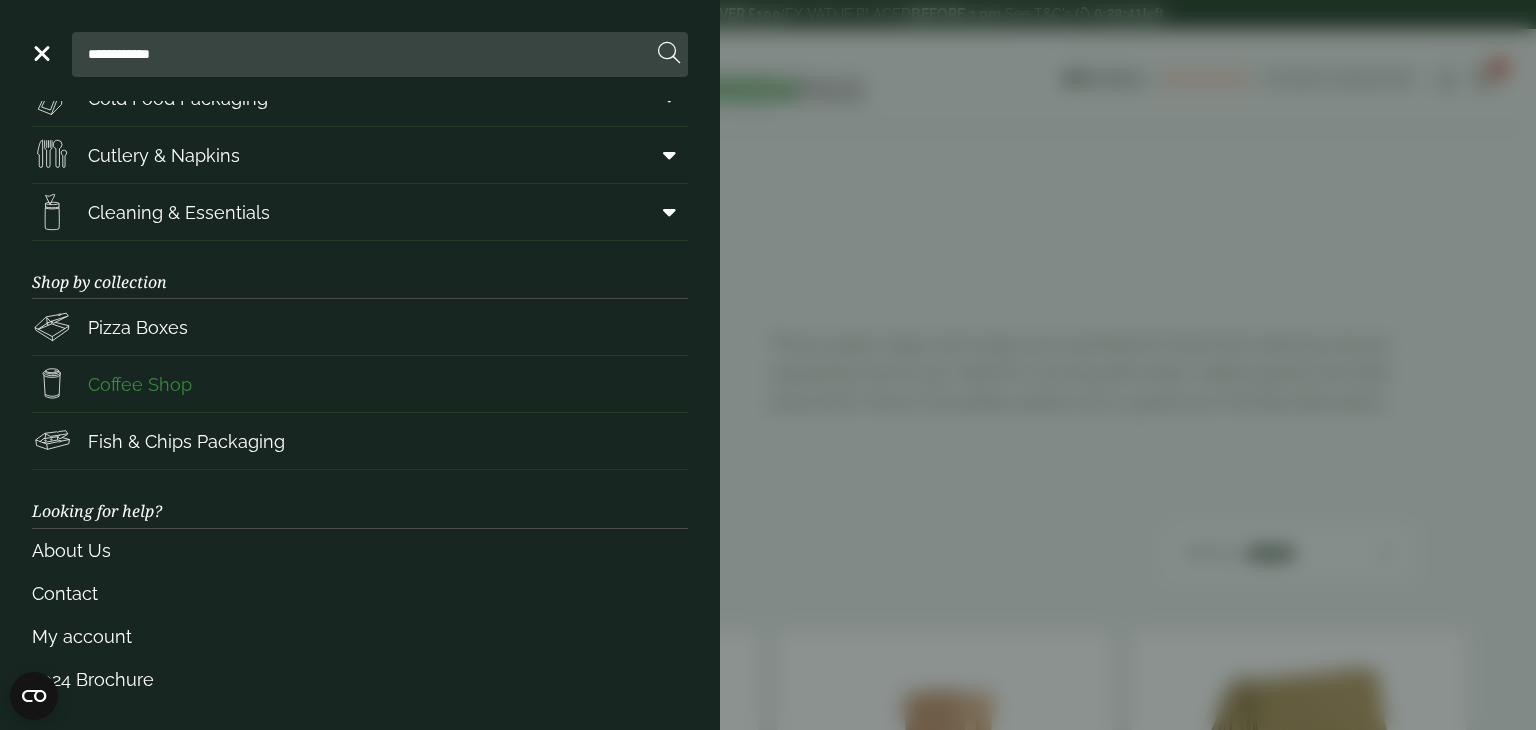 click on "Coffee Shop" at bounding box center [140, 384] 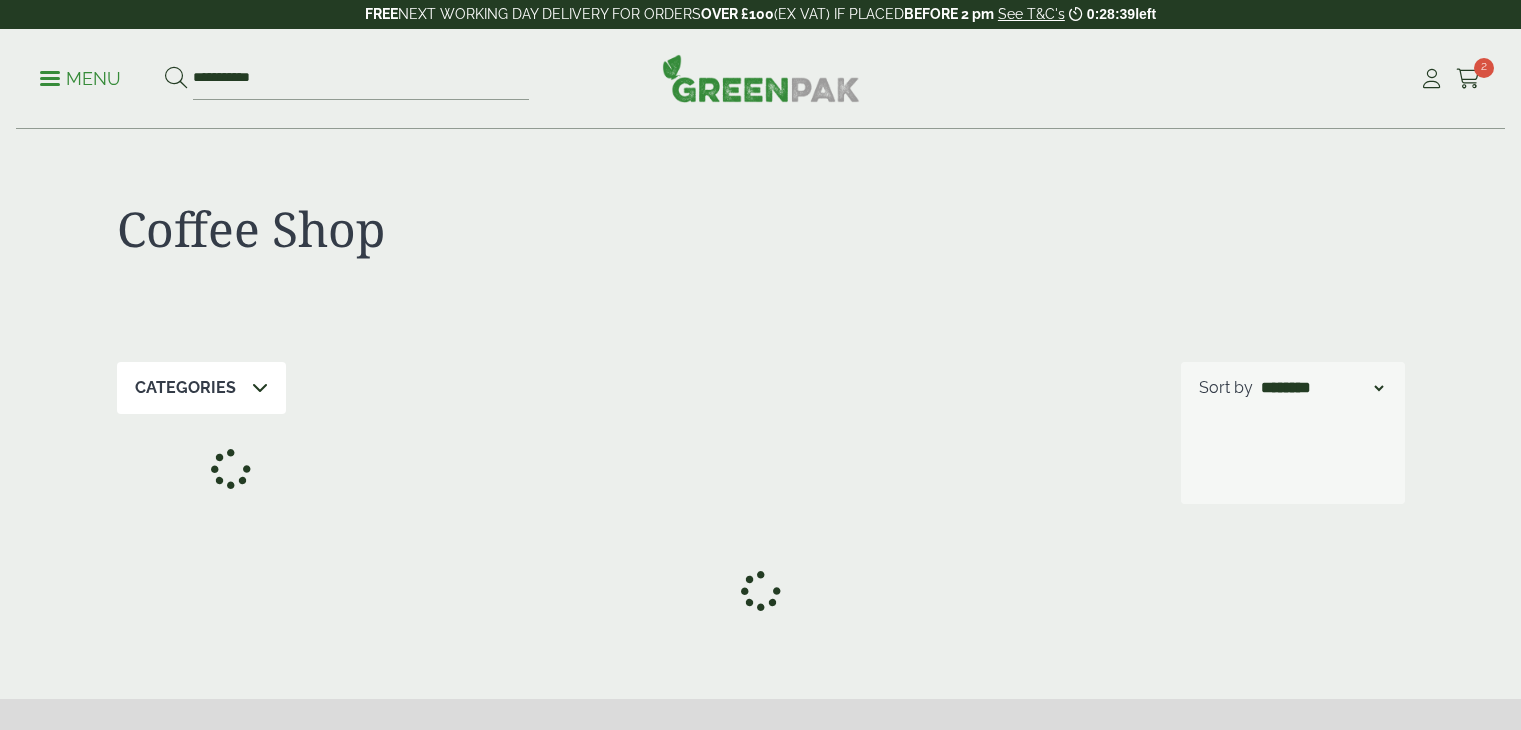 scroll, scrollTop: 0, scrollLeft: 0, axis: both 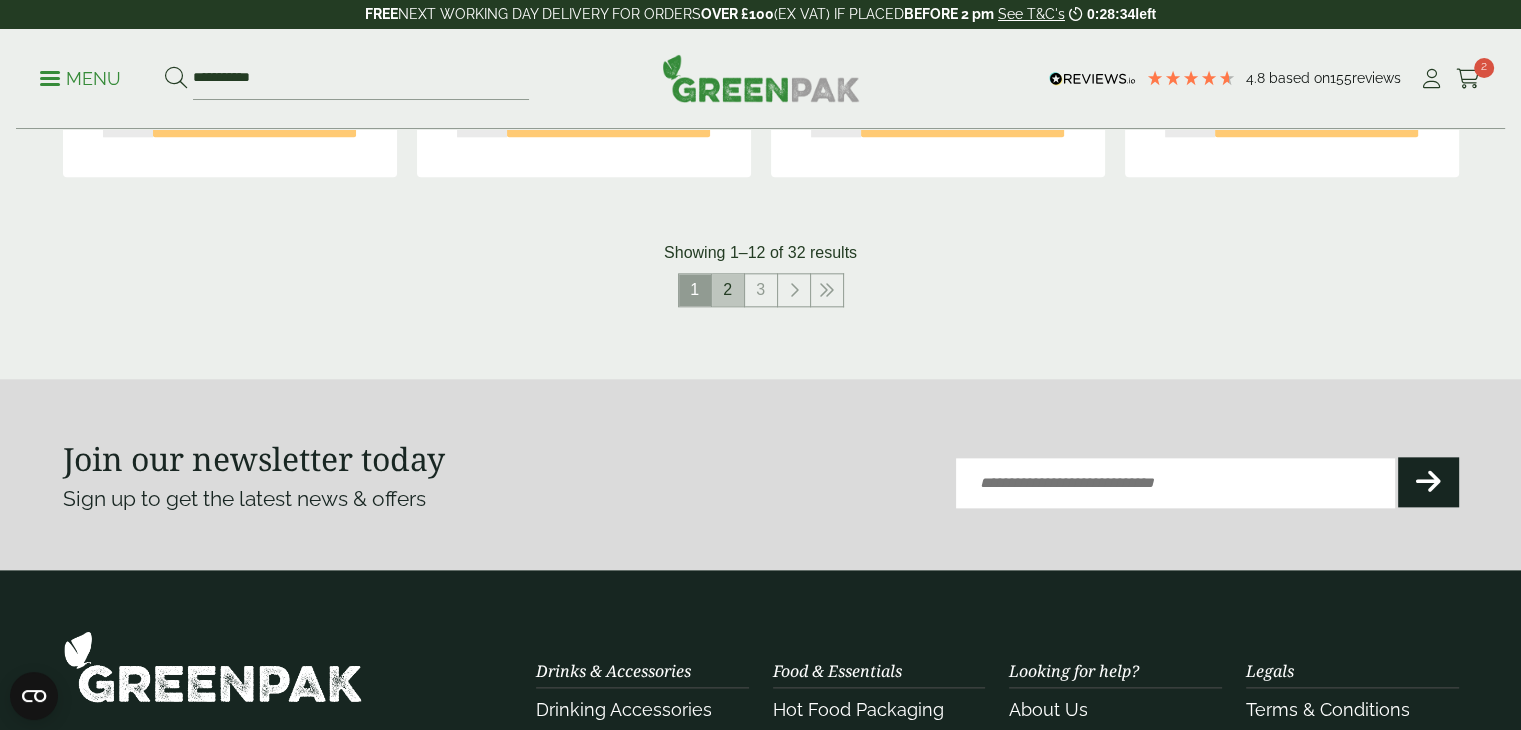 click on "2" at bounding box center [728, 290] 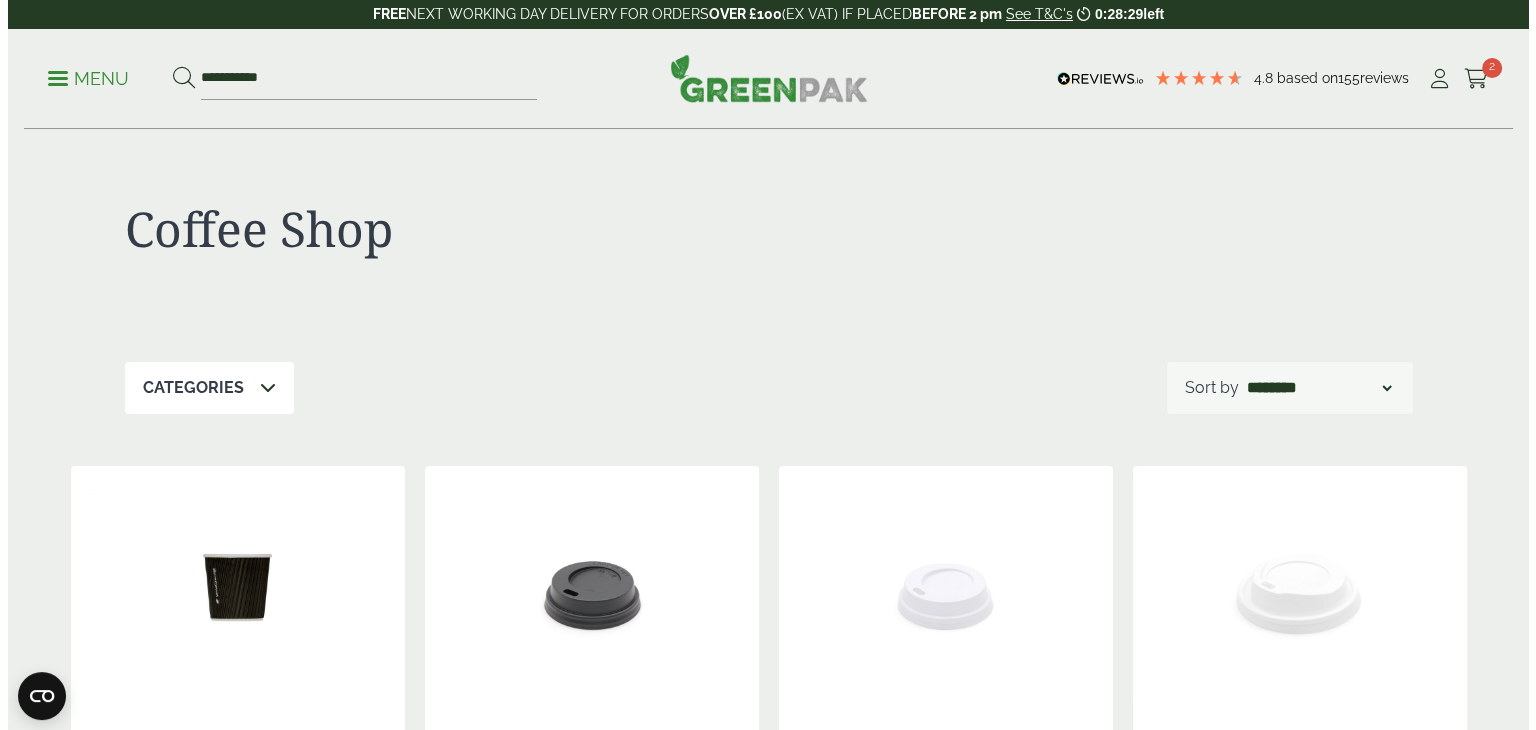 scroll, scrollTop: 0, scrollLeft: 0, axis: both 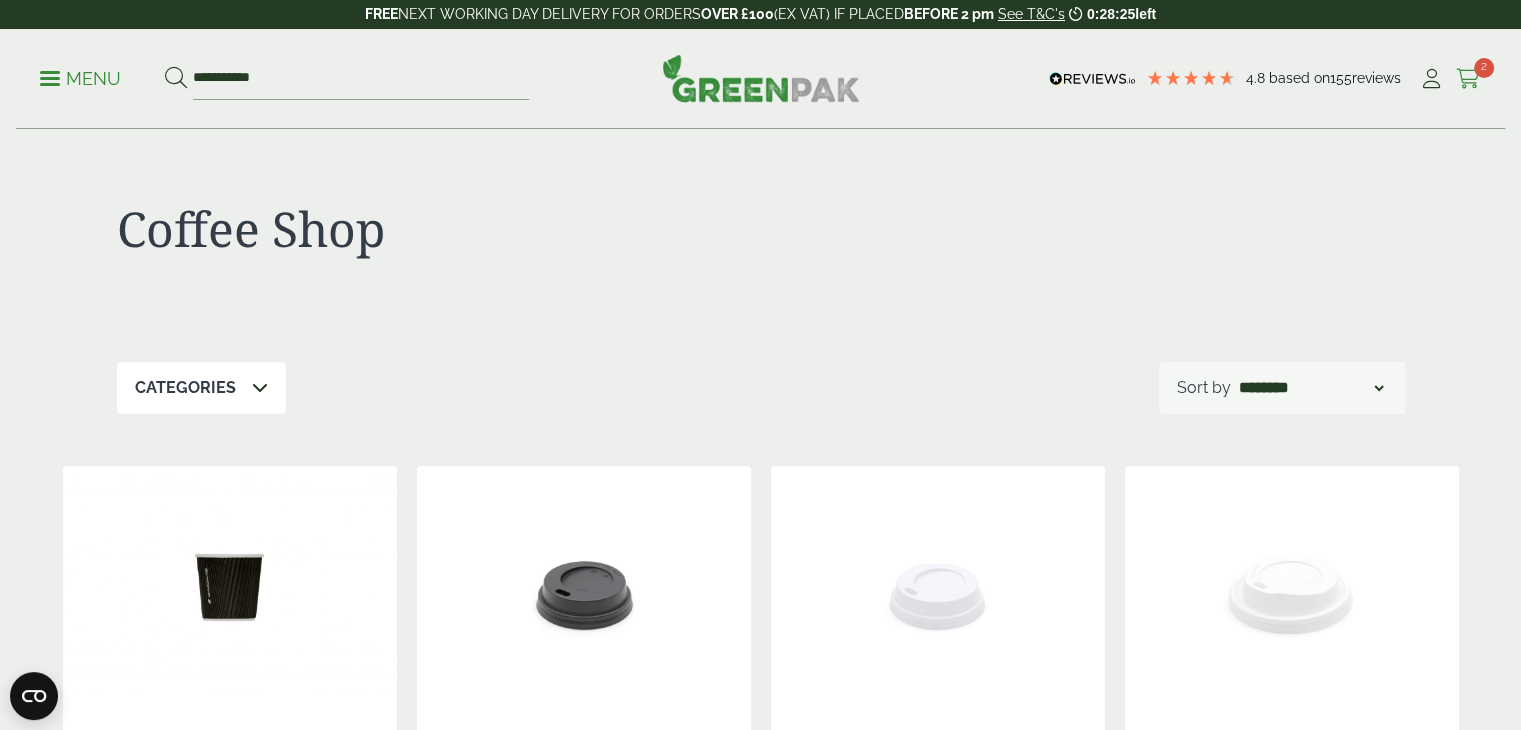 click at bounding box center (1468, 79) 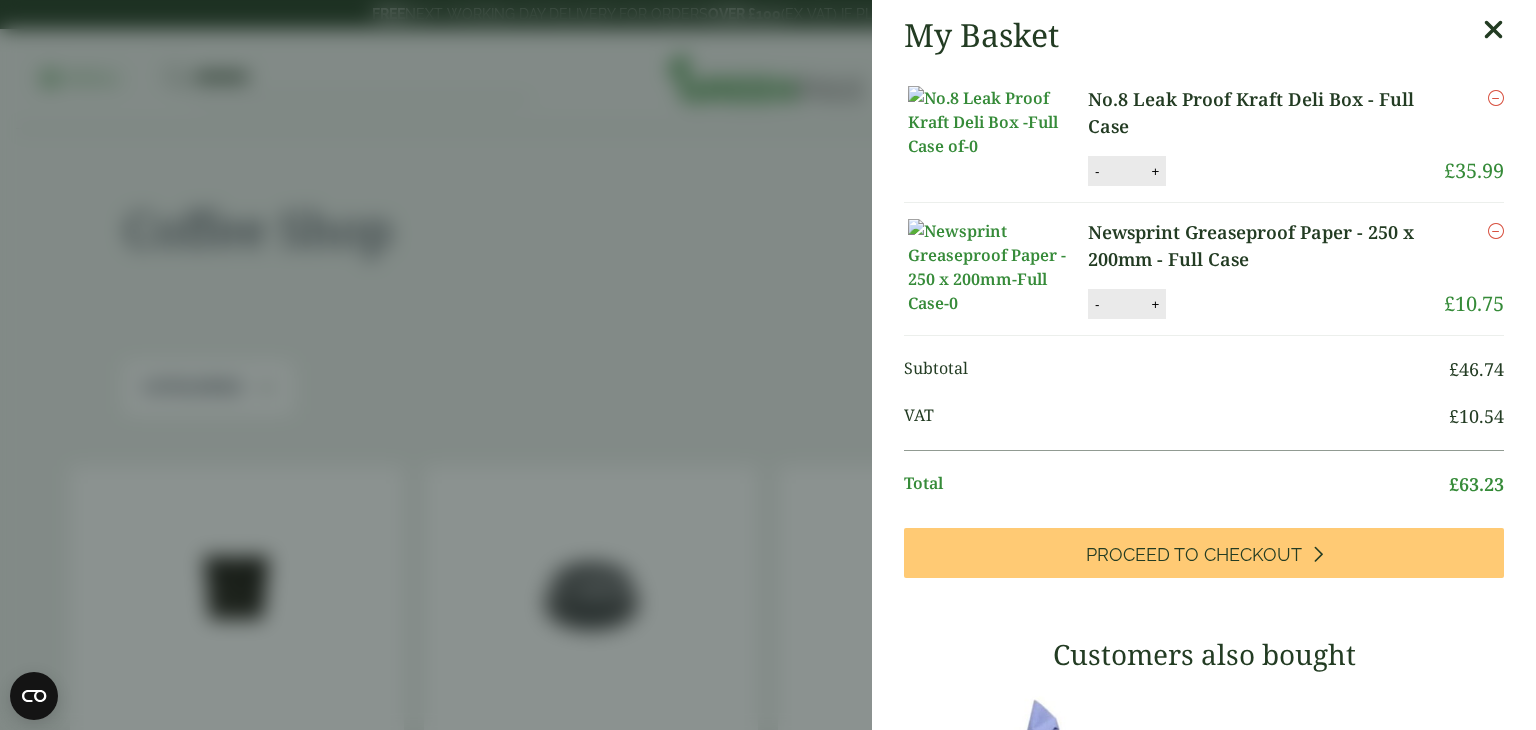 click at bounding box center (1496, 231) 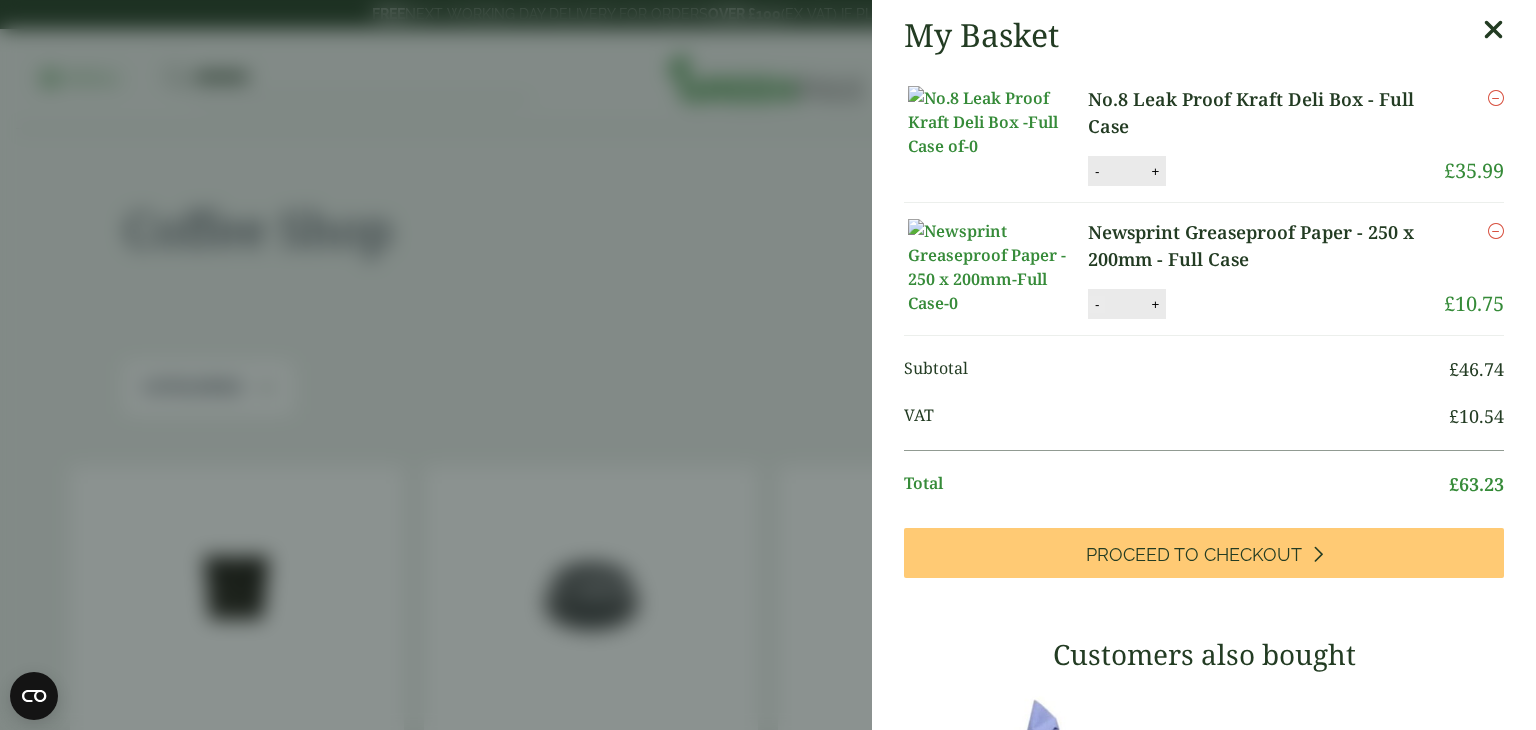 click on "-" at bounding box center (1097, 304) 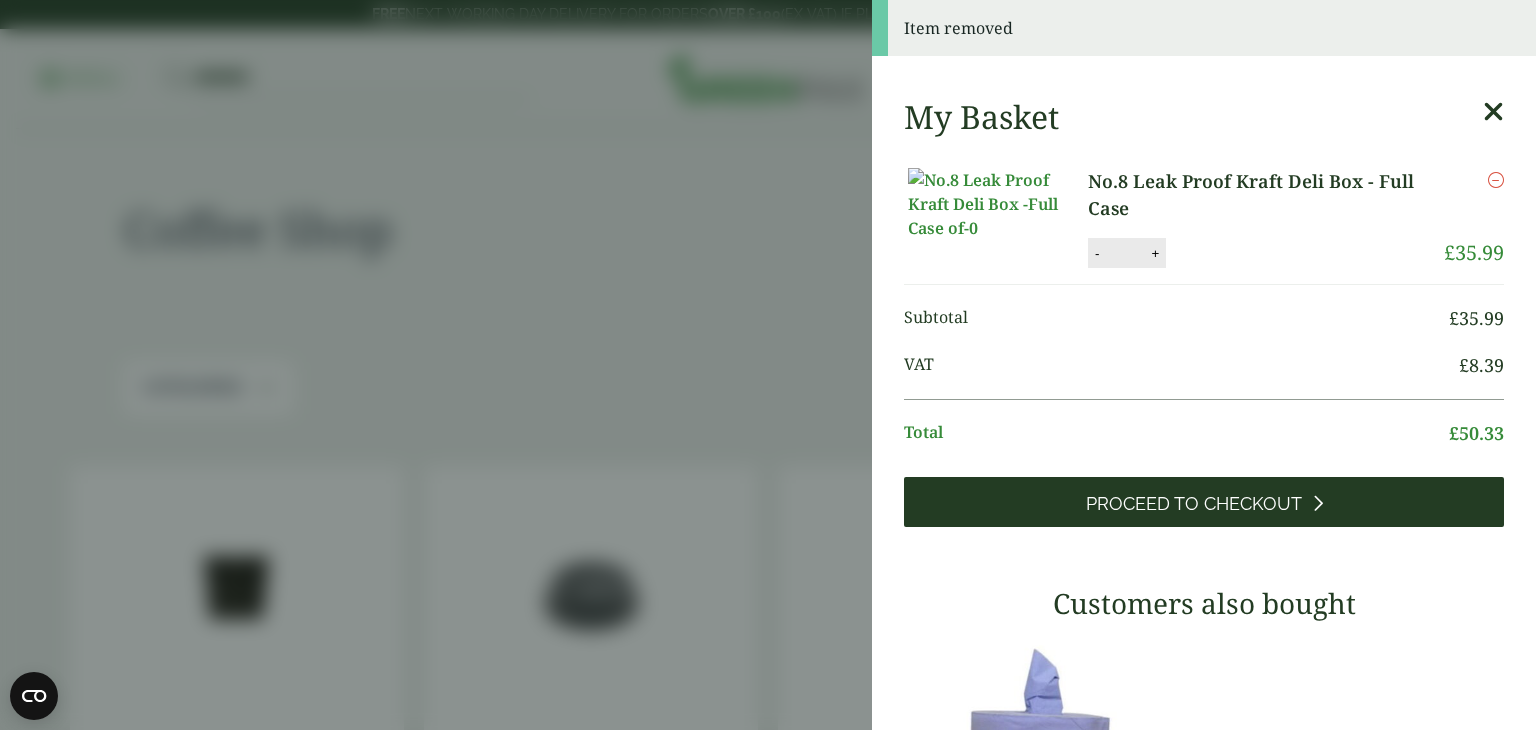 click on "Proceed to Checkout" at bounding box center [1194, 504] 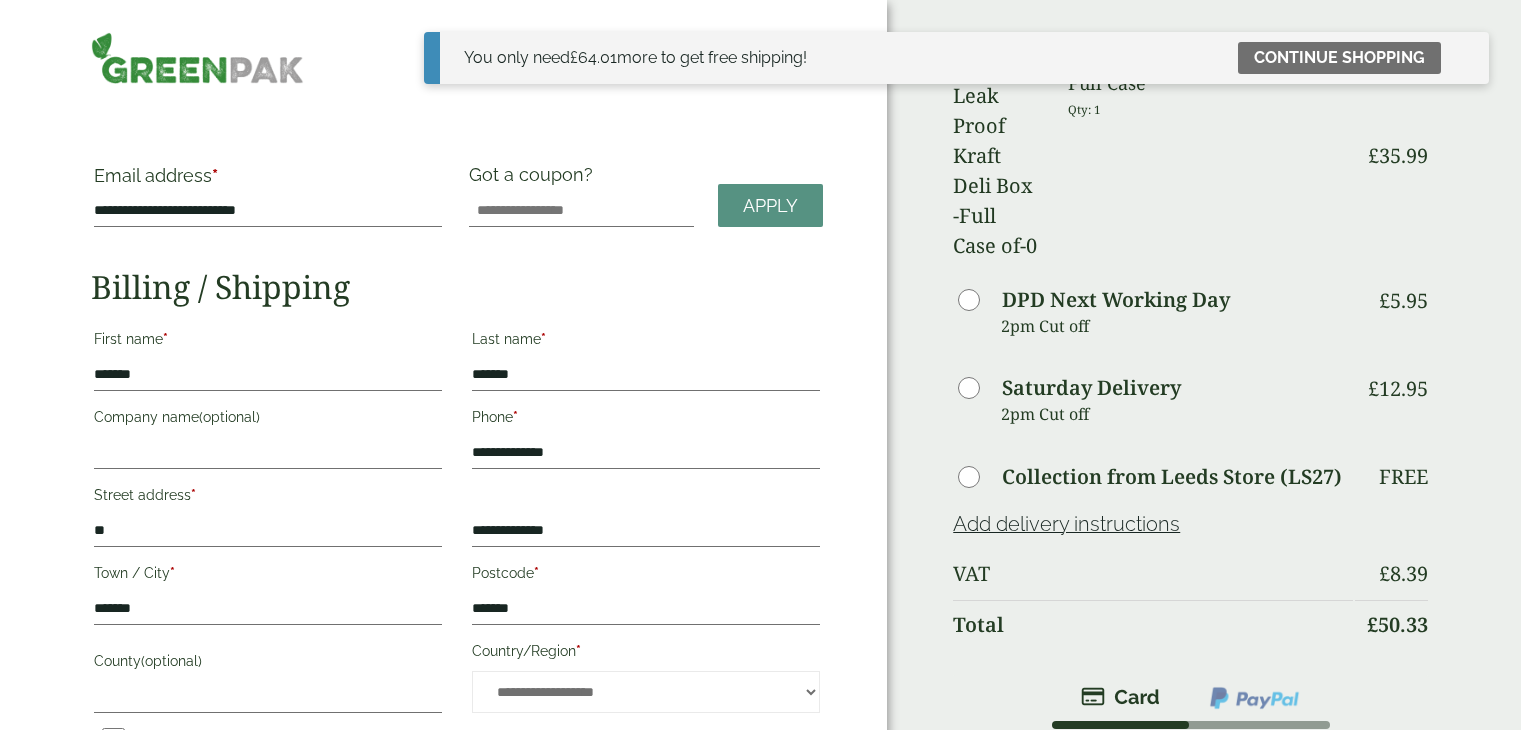 scroll, scrollTop: 0, scrollLeft: 0, axis: both 